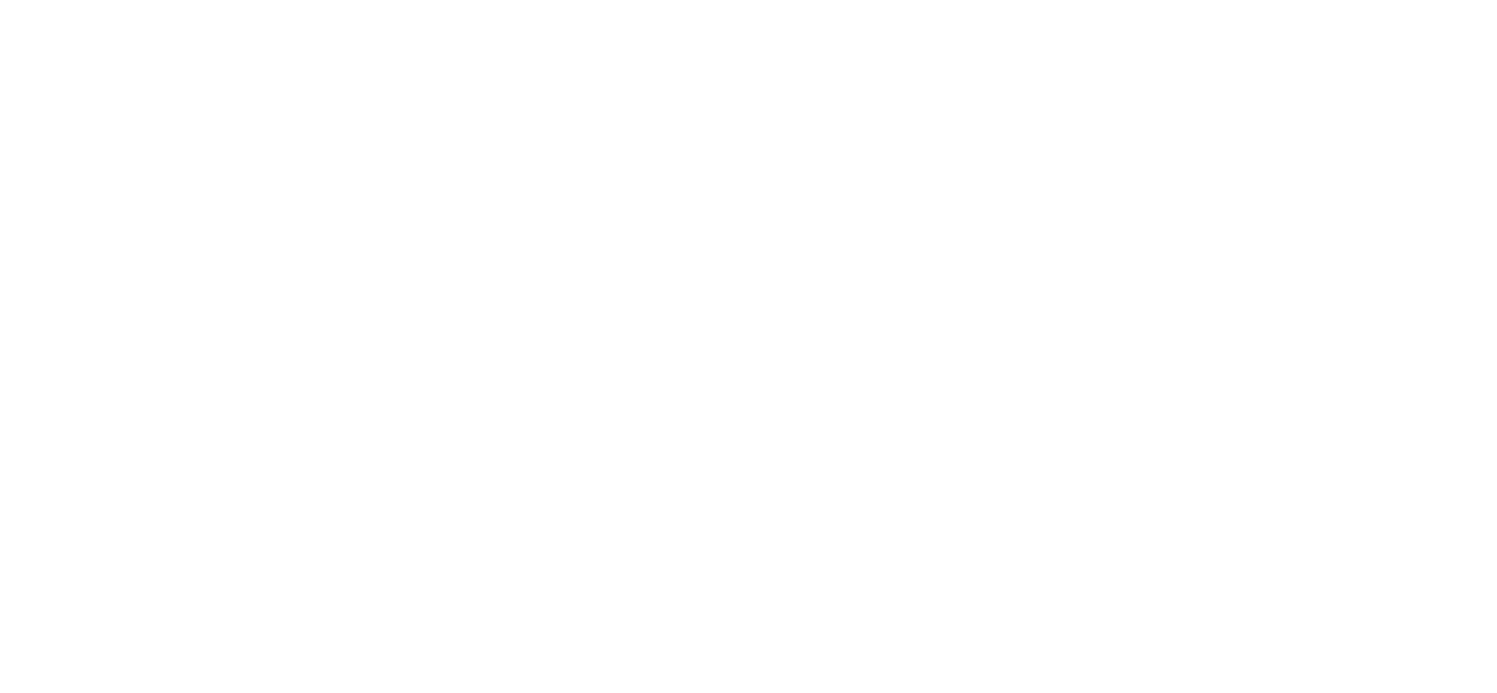 scroll, scrollTop: 0, scrollLeft: 0, axis: both 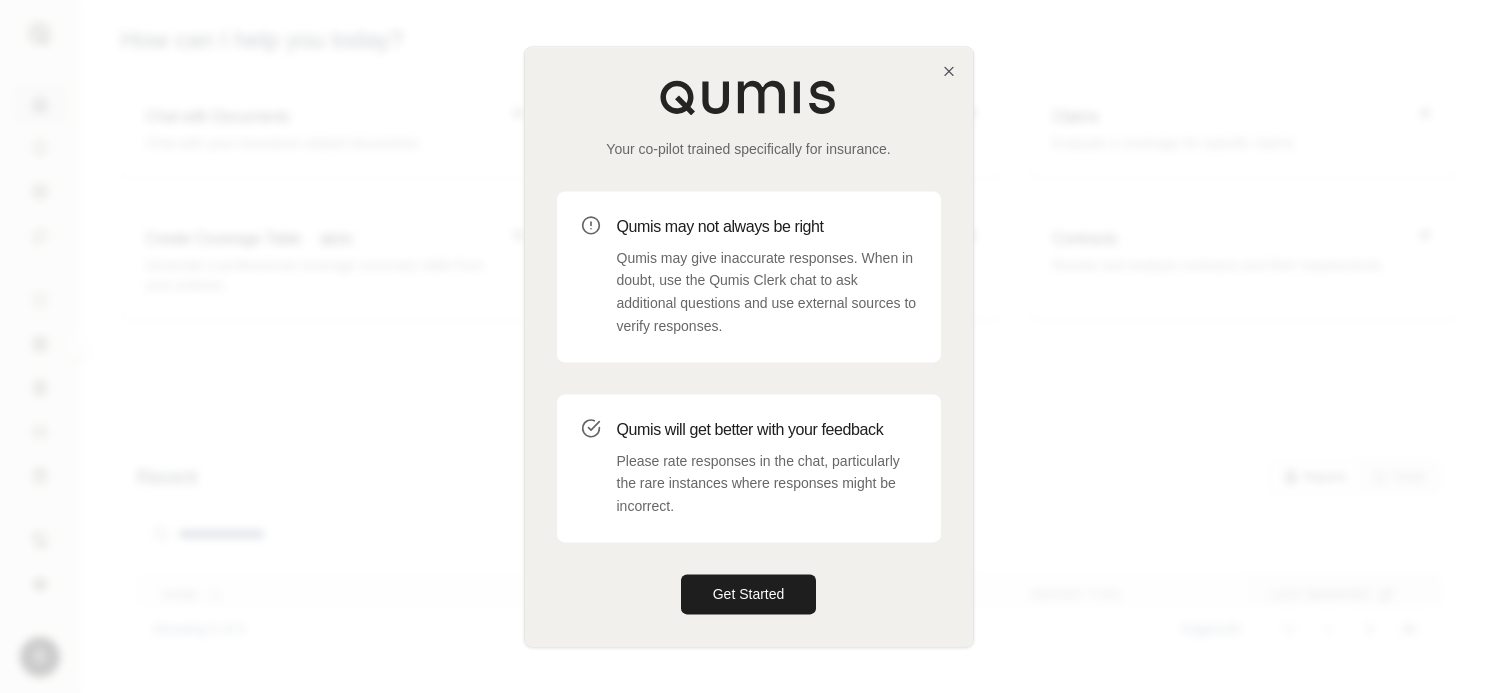 click at bounding box center (748, 346) 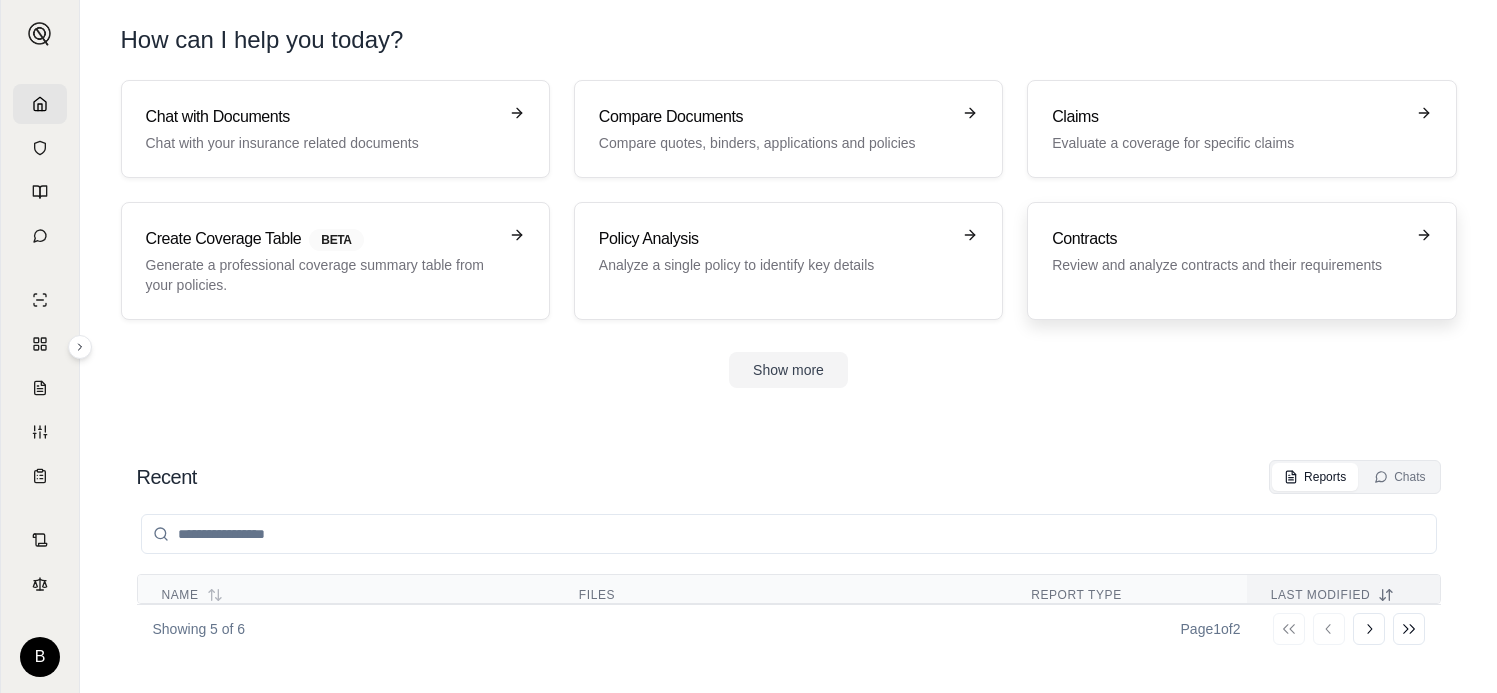 drag, startPoint x: 1414, startPoint y: 400, endPoint x: 1369, endPoint y: 223, distance: 182.63077 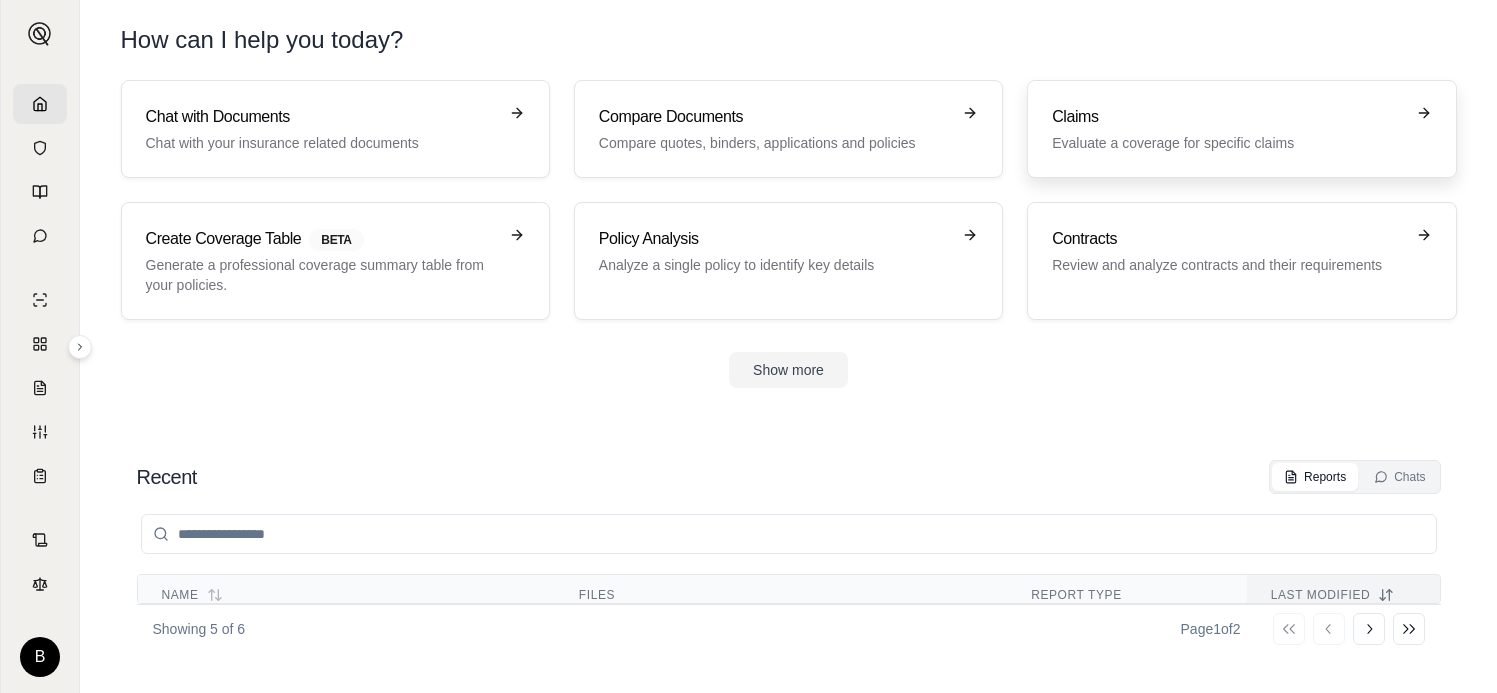 click on "Evaluate a coverage for specific claims" at bounding box center (1227, 143) 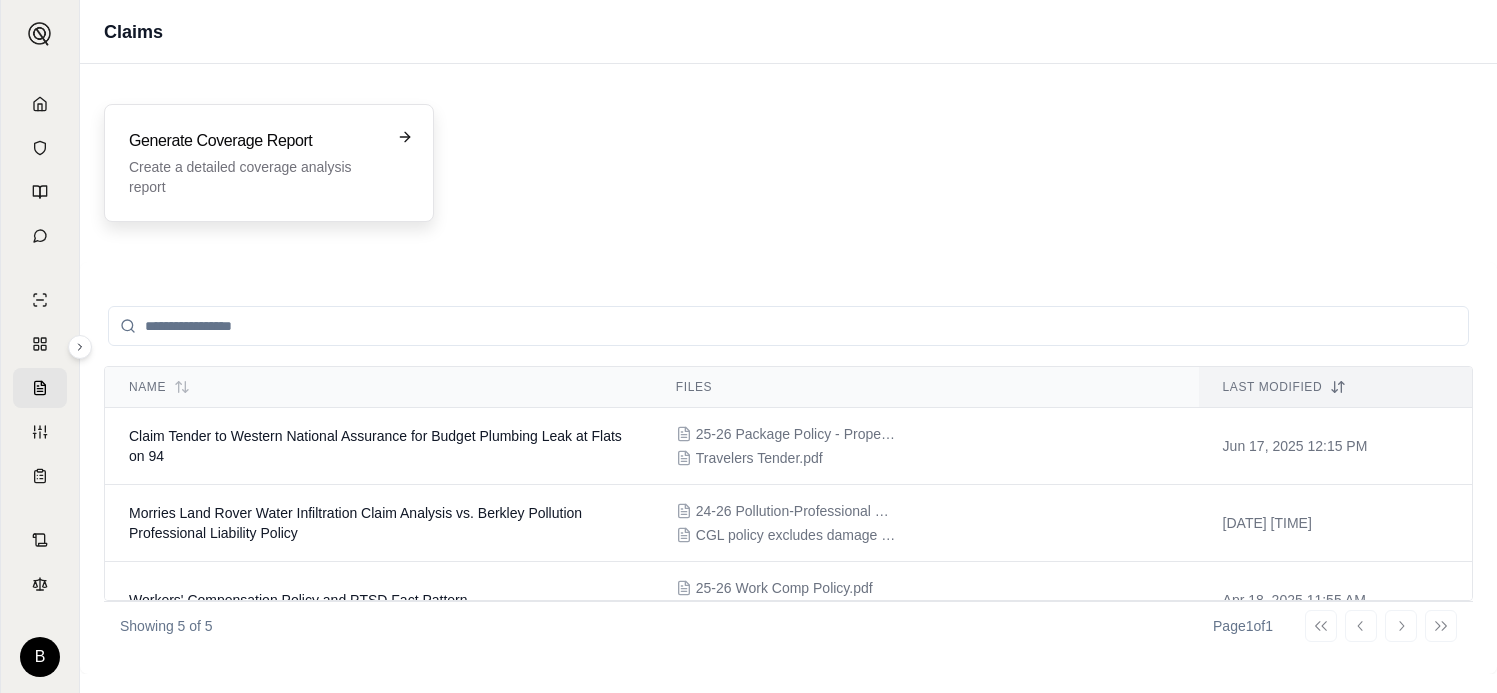 click on "Generate Coverage Report Create a detailed coverage analysis report" at bounding box center (255, 163) 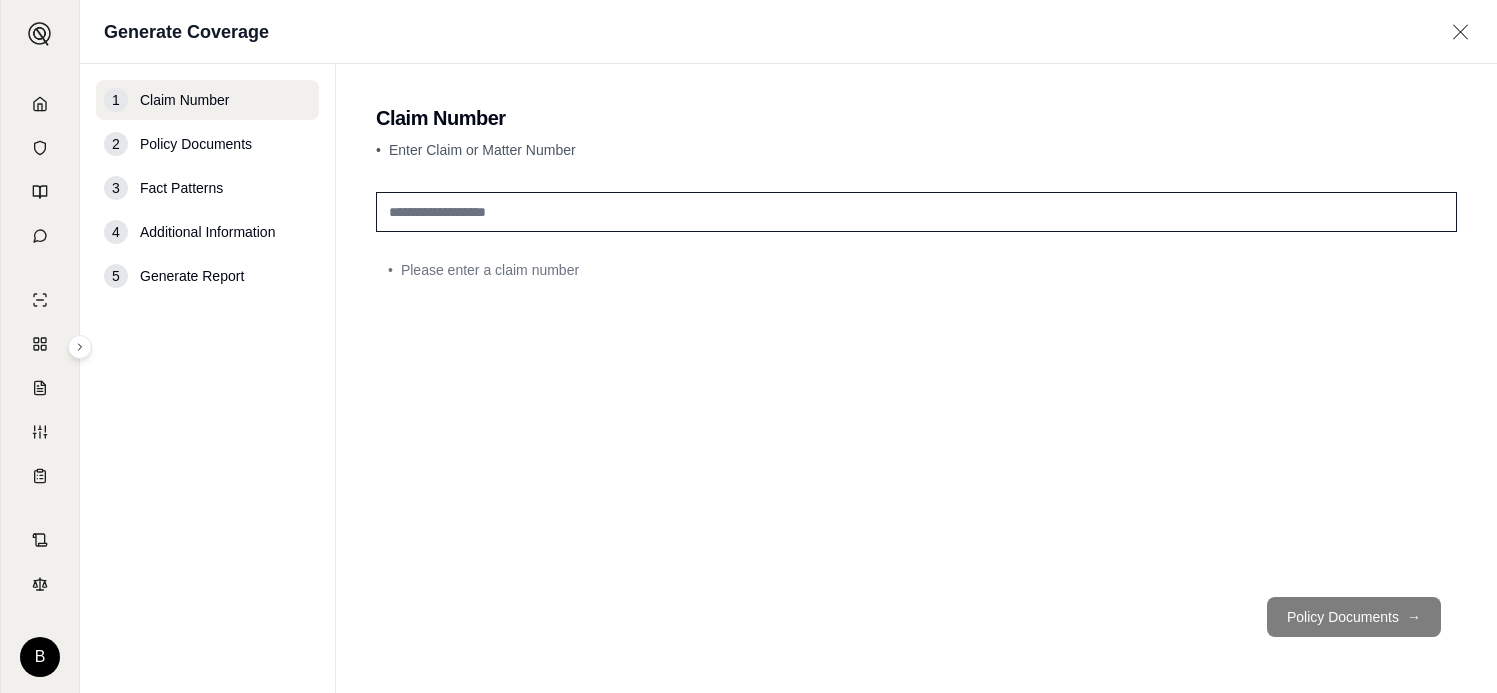 click at bounding box center [916, 212] 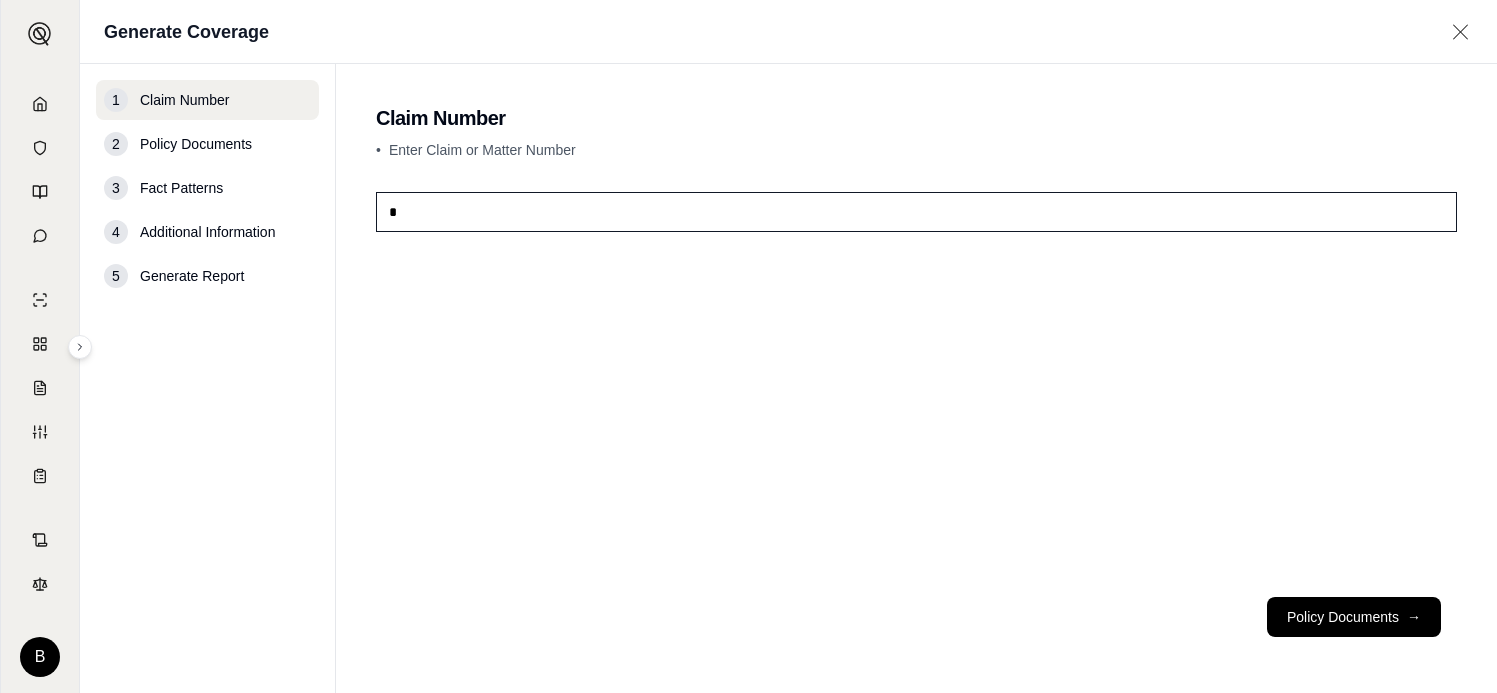 type on "*" 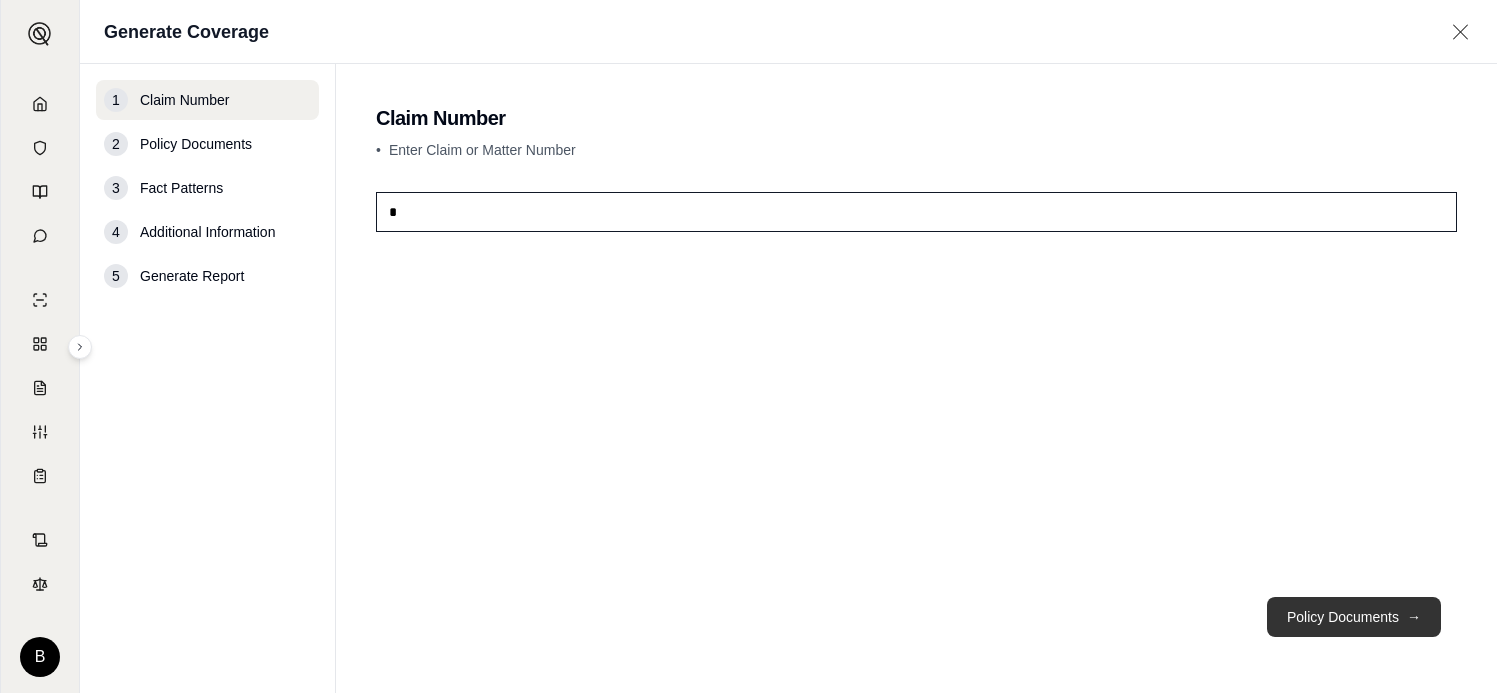 click on "Policy Documents →" at bounding box center (1354, 617) 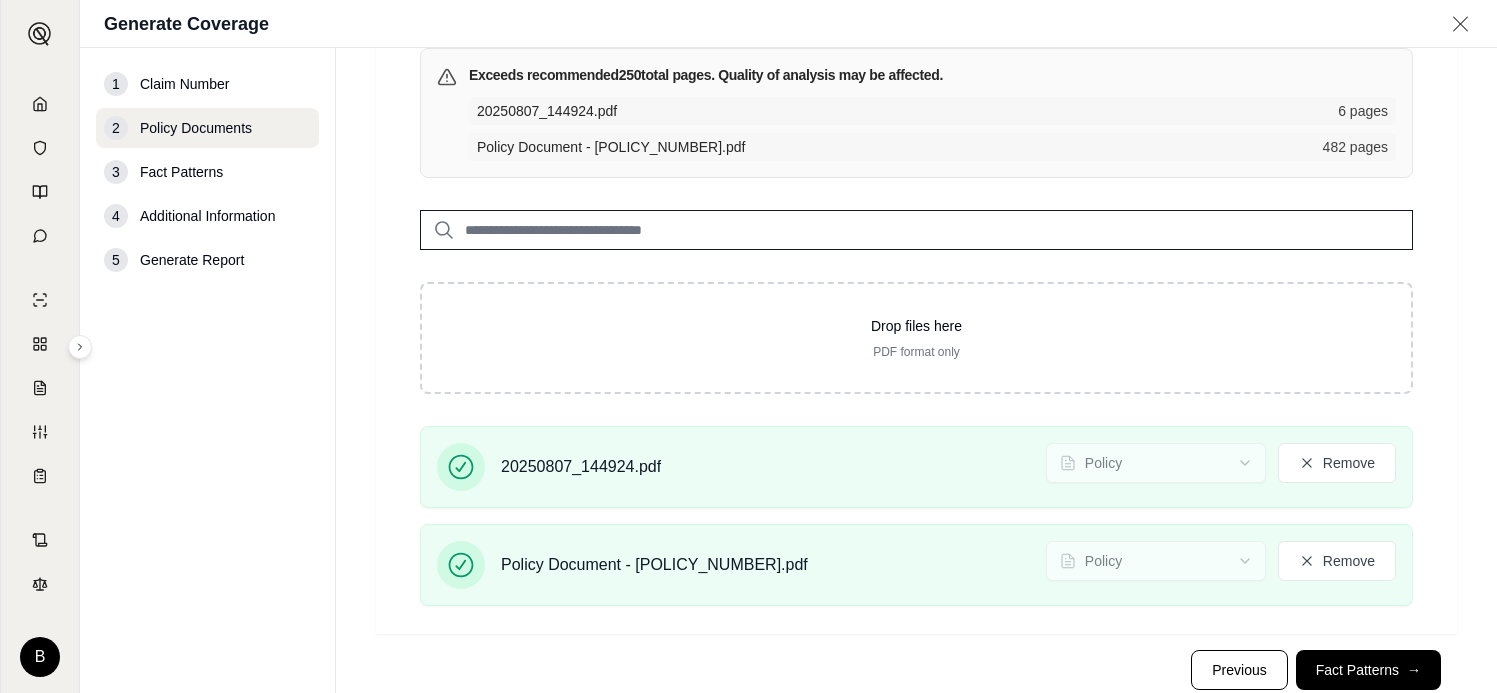 scroll, scrollTop: 213, scrollLeft: 0, axis: vertical 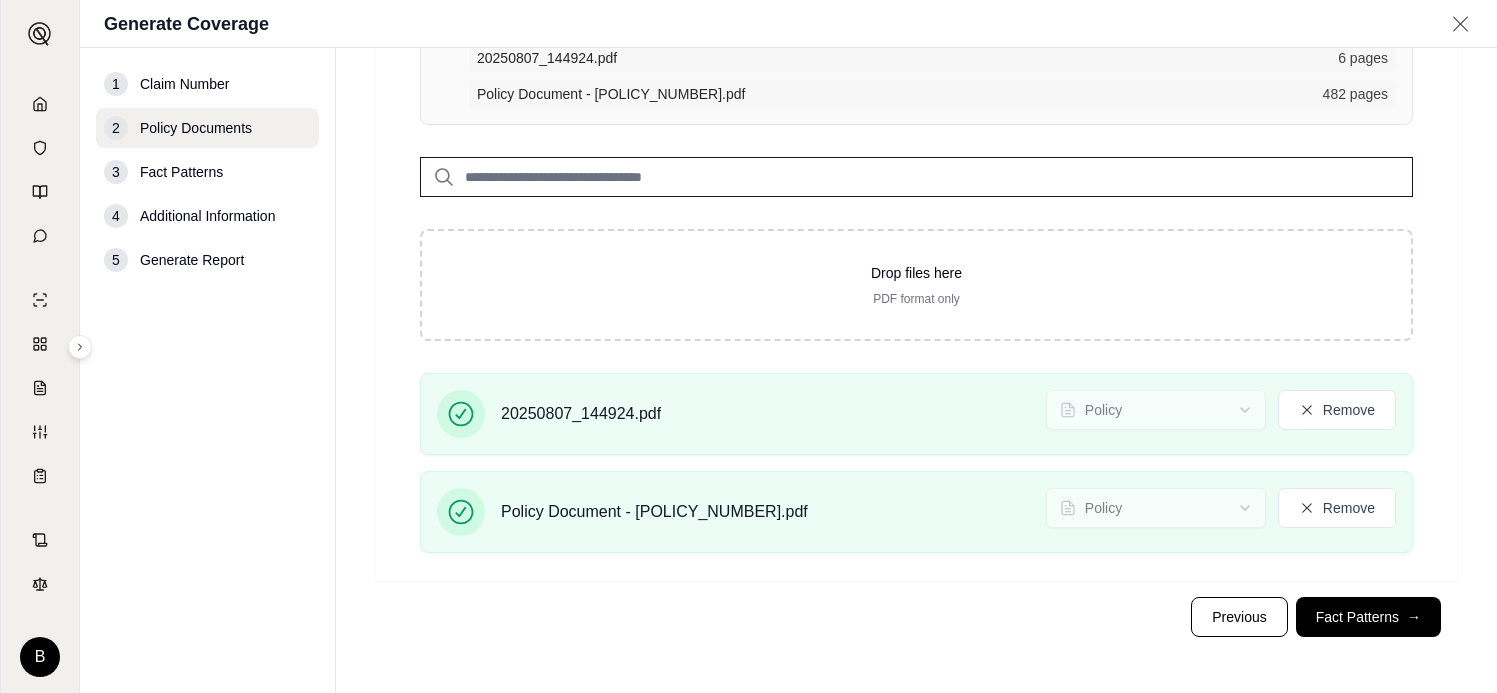 click on "Fact Patterns →" at bounding box center (1368, 617) 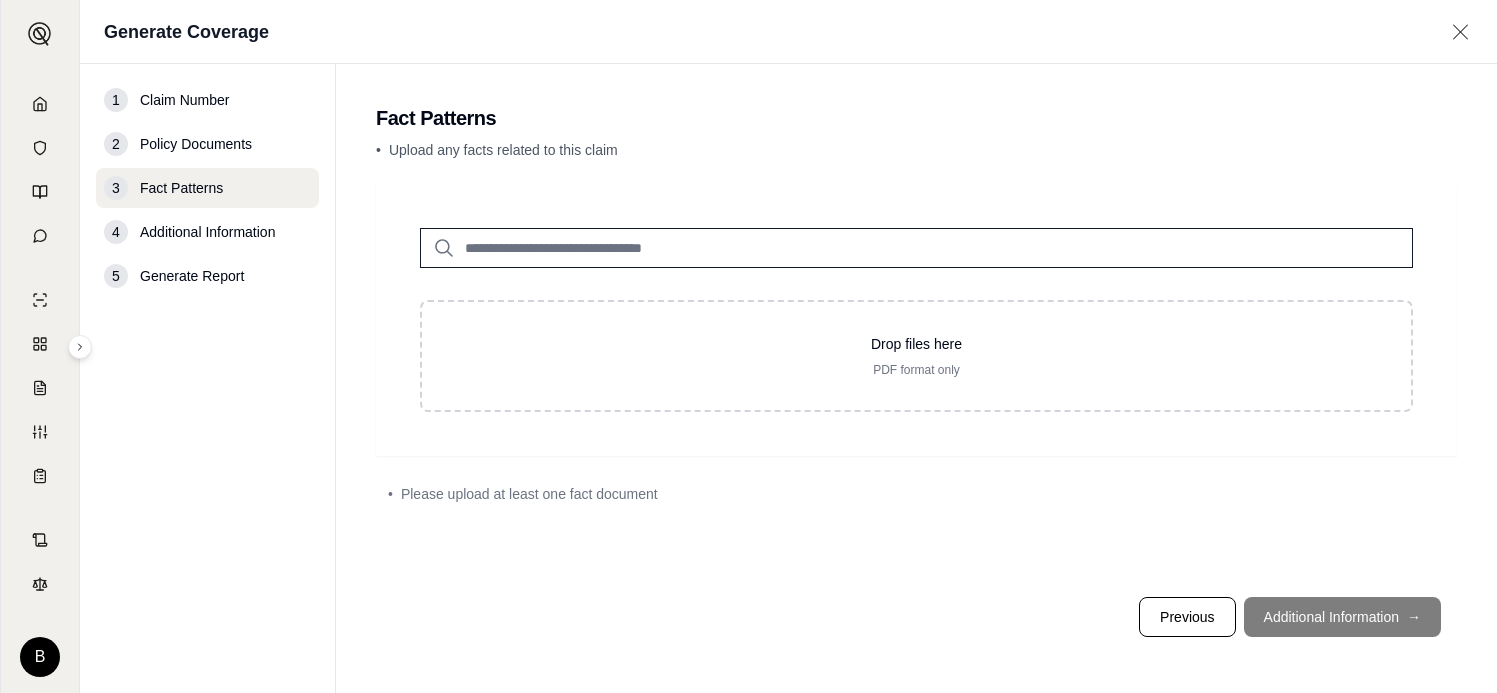 scroll, scrollTop: 0, scrollLeft: 0, axis: both 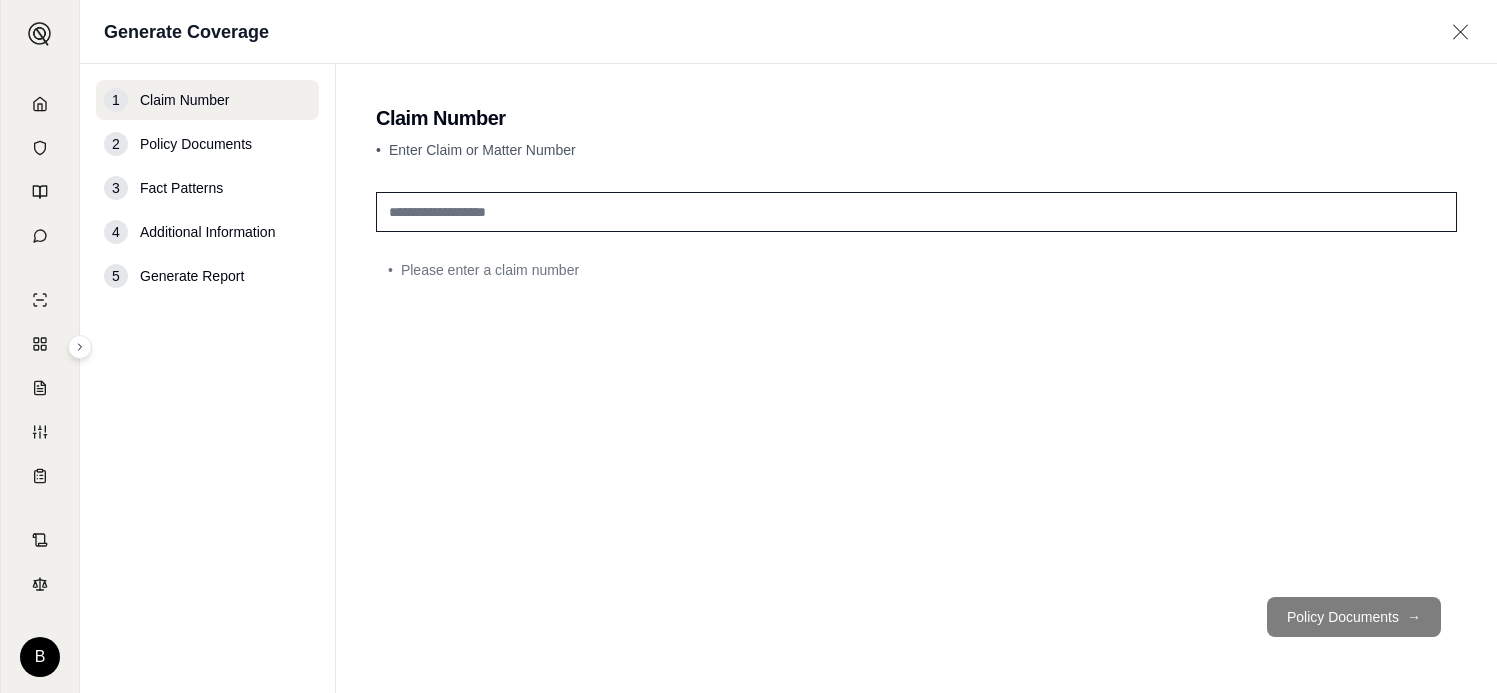 click on "Policy Documents" at bounding box center [196, 144] 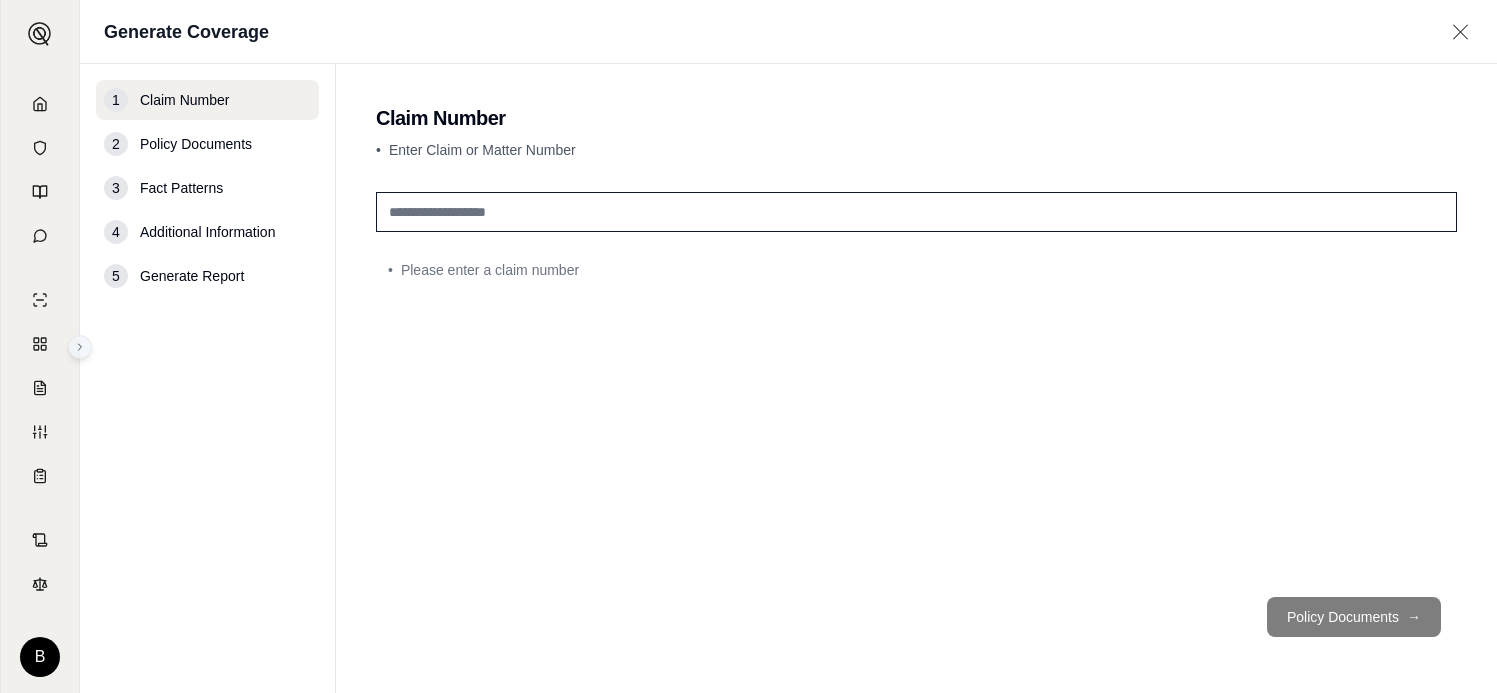 click 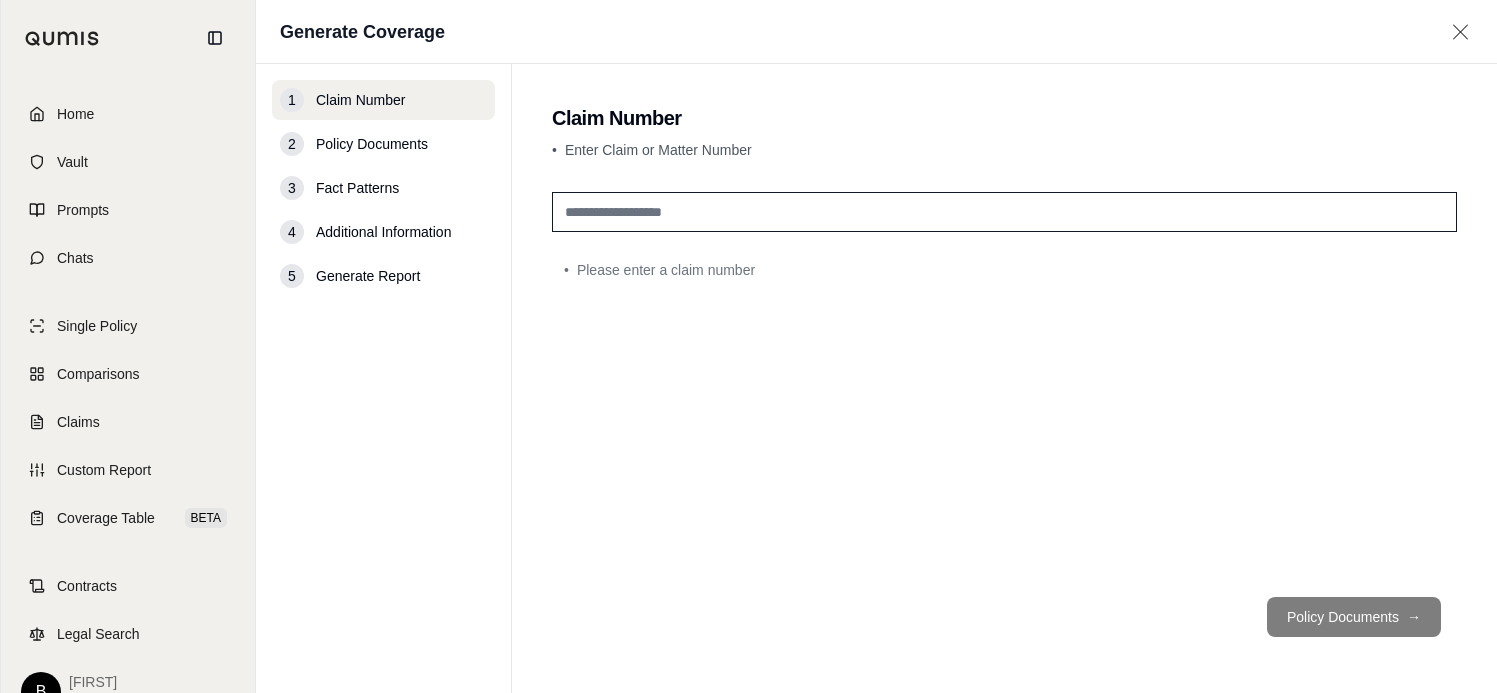 click on "1 Claim Number" at bounding box center (383, 100) 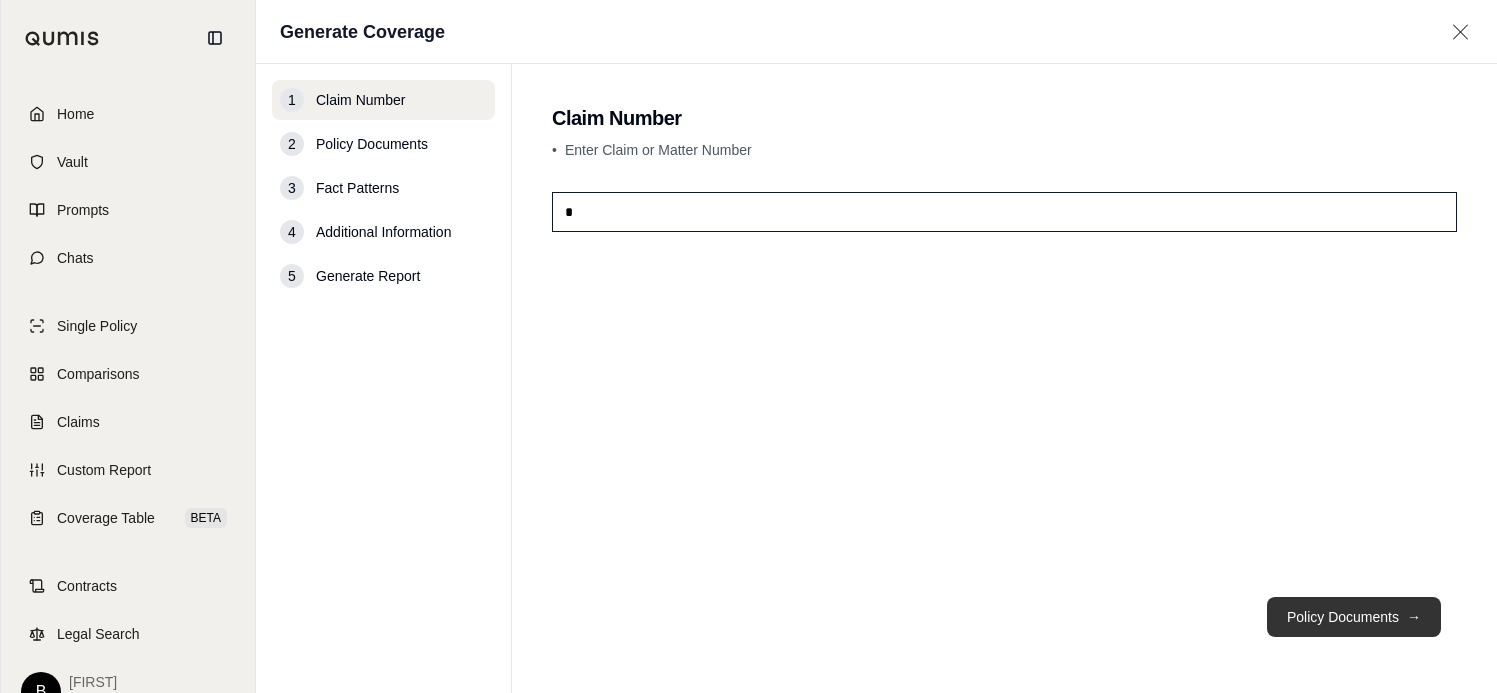click on "Policy Documents →" at bounding box center [1354, 617] 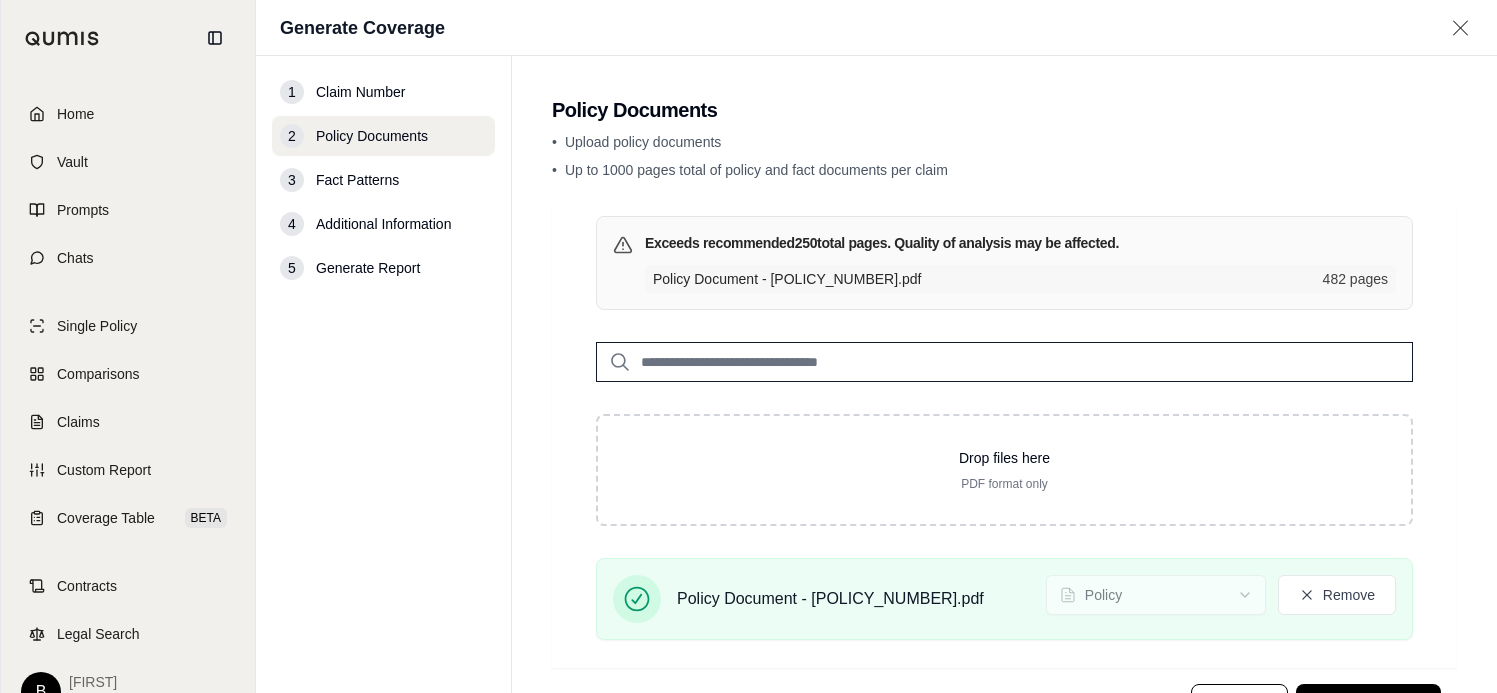 click on "1 Claim Number 2 Policy Documents 3 Fact Patterns 4 Additional Information 5 Generate Report" at bounding box center [384, 374] 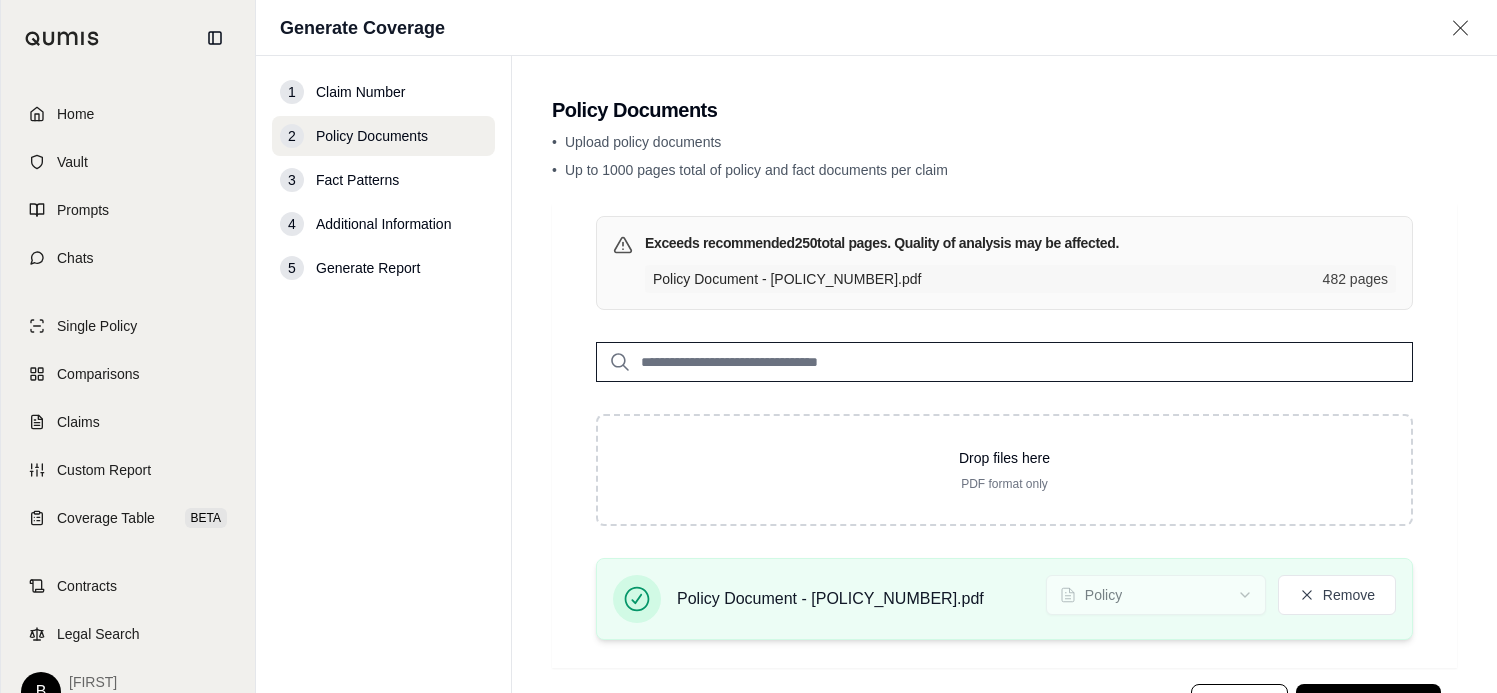 scroll, scrollTop: 87, scrollLeft: 0, axis: vertical 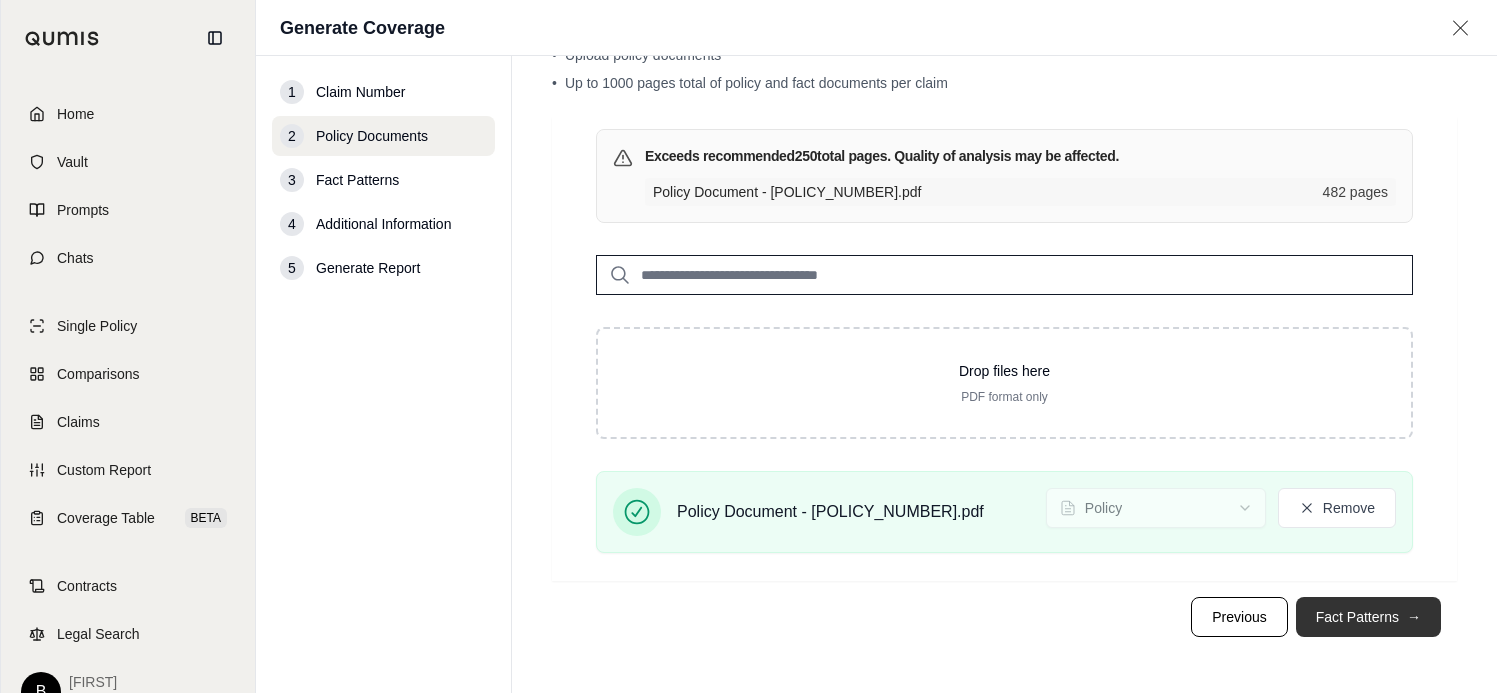 click on "Fact Patterns →" at bounding box center [1368, 617] 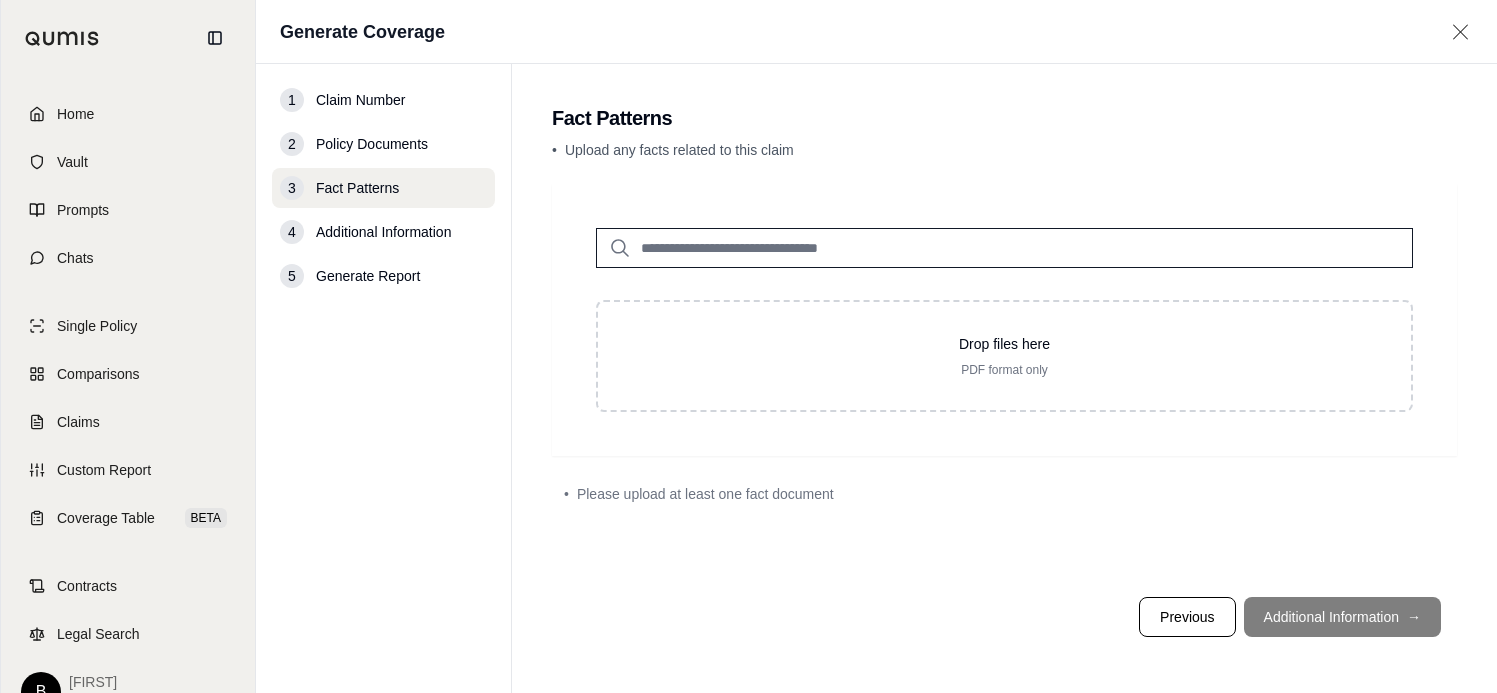 click on "Drop files here PDF format only • Please upload at least one fact document" at bounding box center [1004, 382] 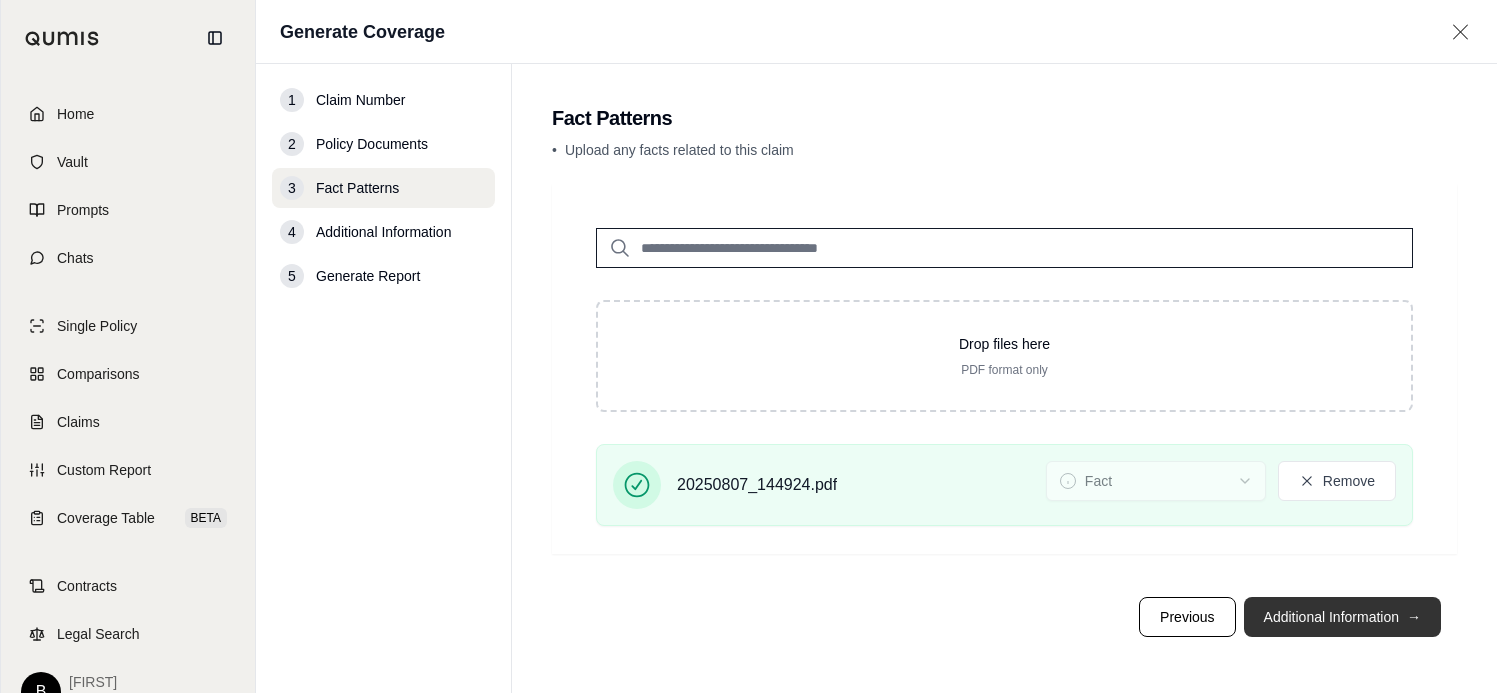 click on "Additional Information →" at bounding box center (1342, 617) 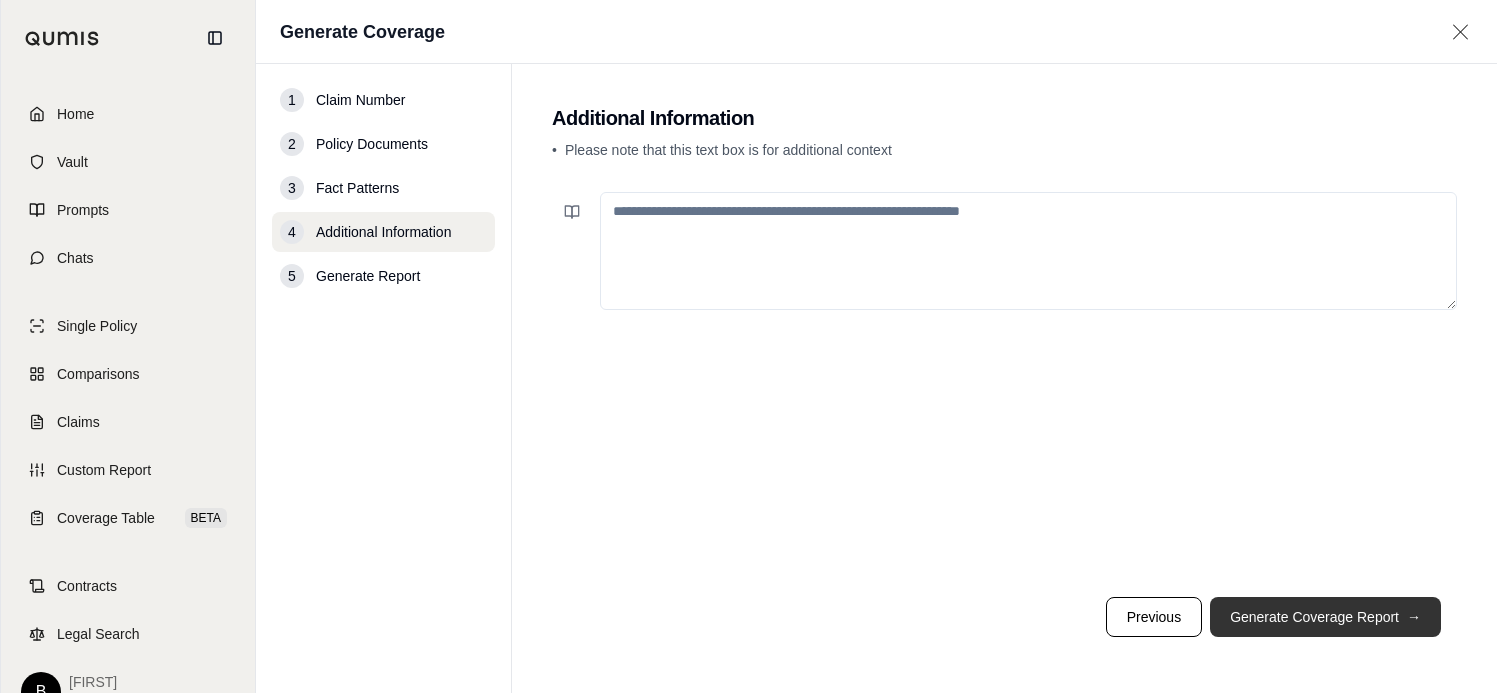 click on "Generate Coverage Report →" at bounding box center (1325, 617) 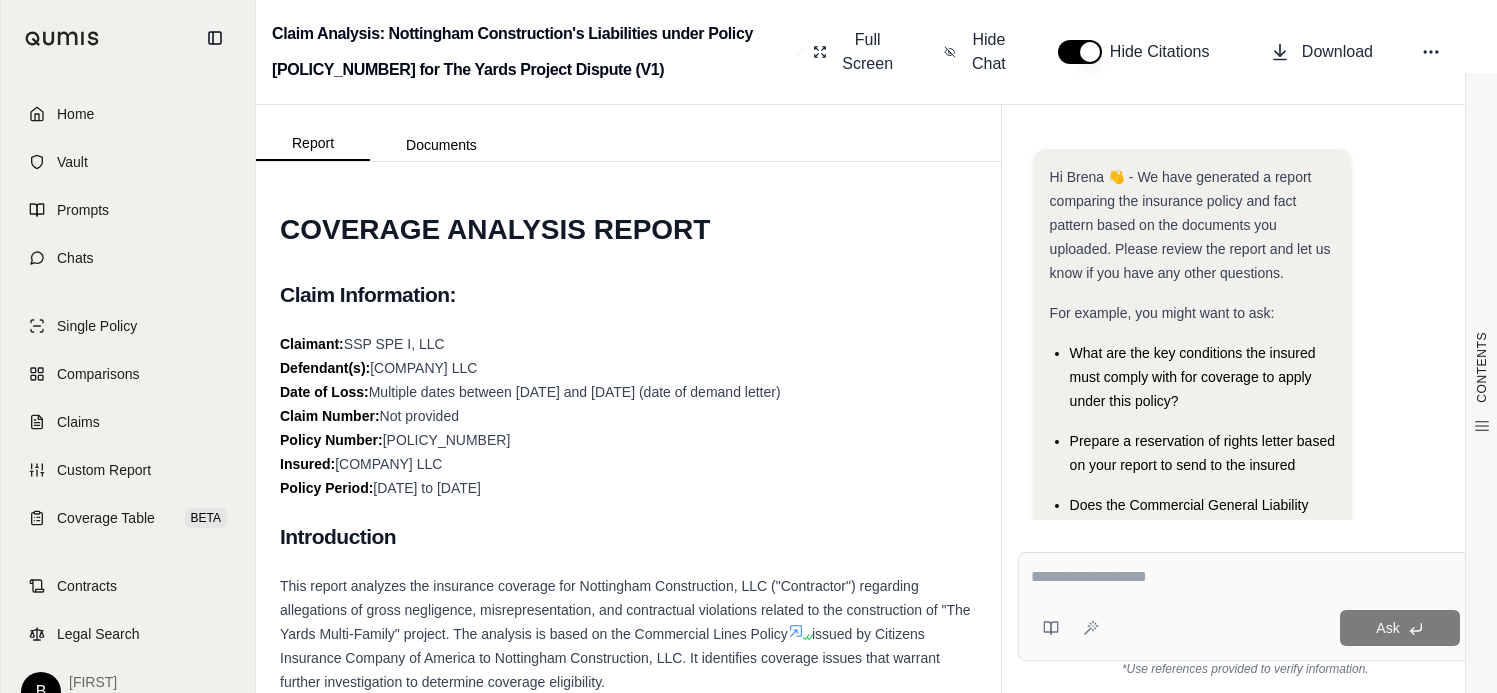 scroll, scrollTop: 0, scrollLeft: 0, axis: both 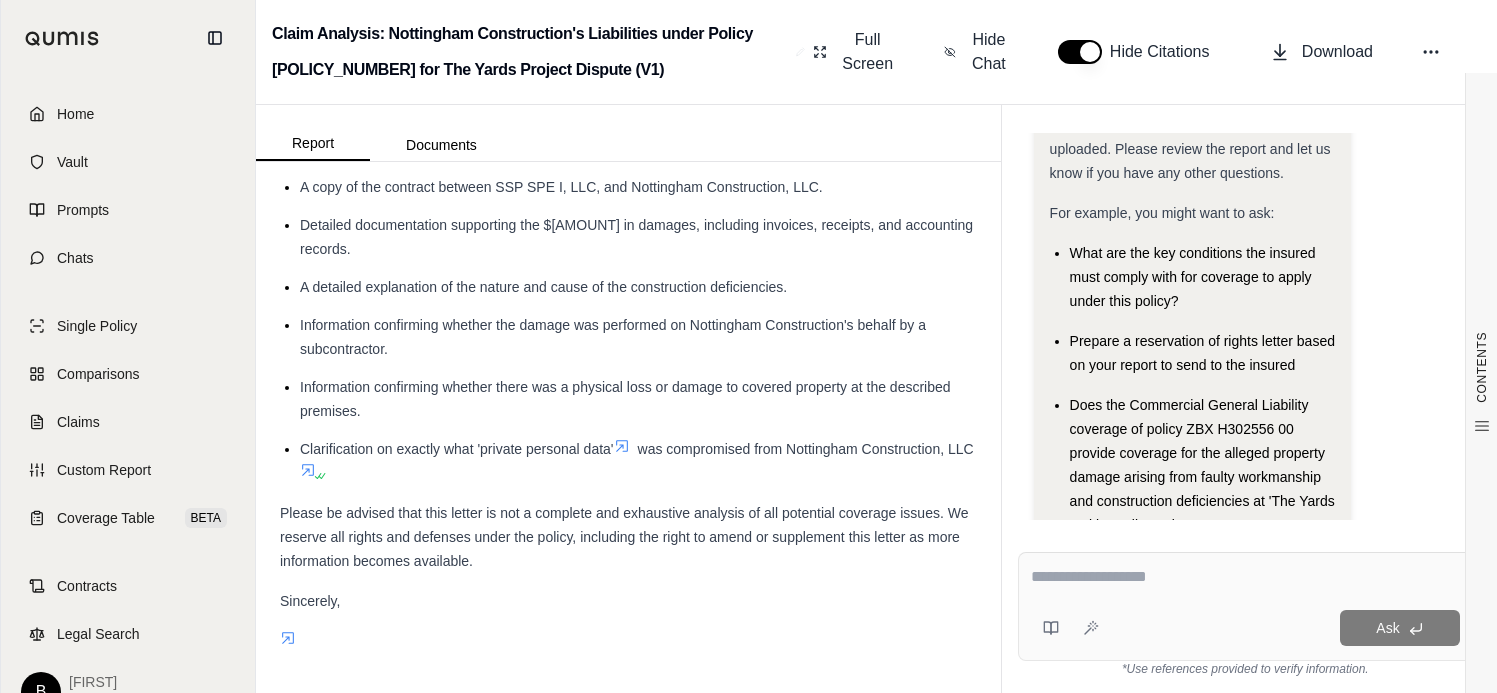 click on "Ask" at bounding box center (1245, 606) 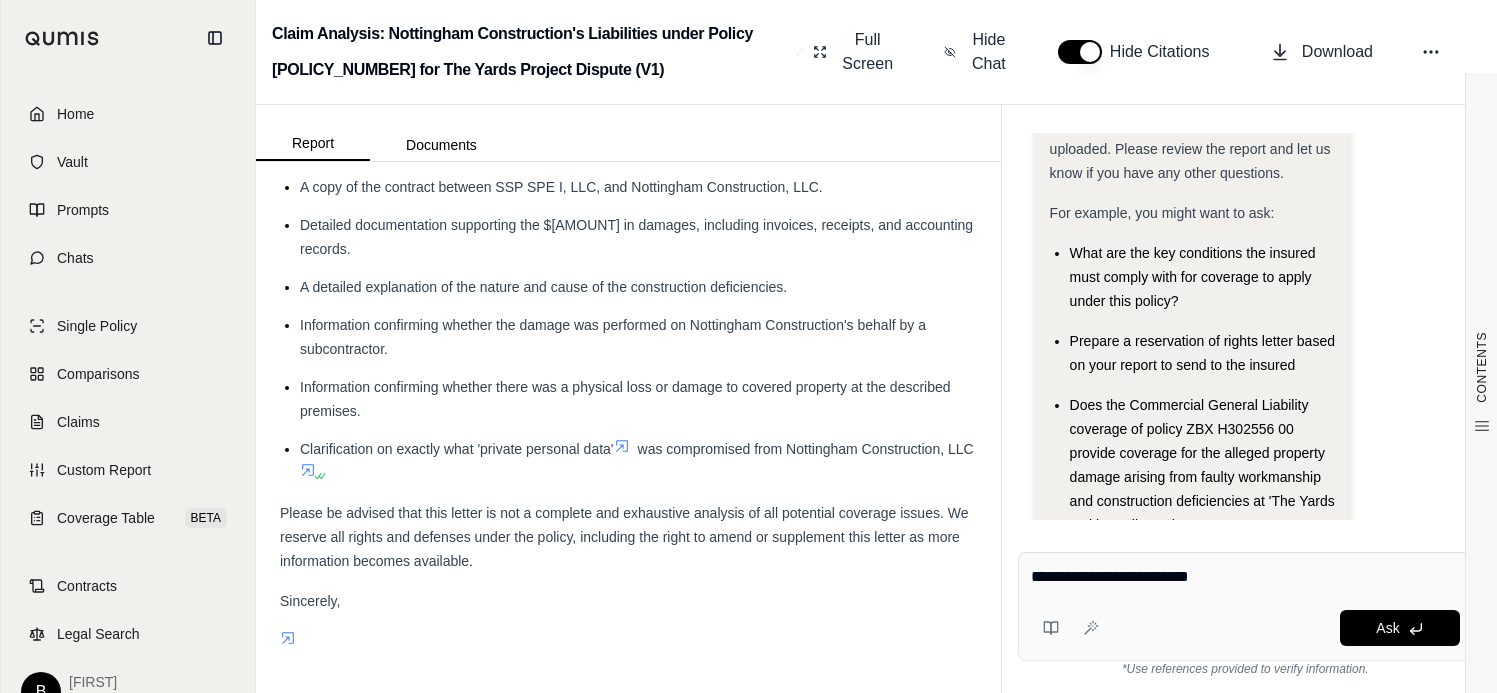 click on "Hi Brena 👋   - We have generated a report comparing the insurance policy and fact pattern based on the documents you uploaded. Please review the report and let us know if you have any other questions.
For example, you might want to ask:
What are the key conditions the insured must comply with for coverage to apply under this policy?
Prepare a reservation of rights letter based on your report to send to the insured
Does the Commercial General Liability coverage of policy ZBX H302556 00 provide coverage for the alleged property damage arising from faulty workmanship and construction deficiencies at 'The Yards Multi-Family' project?
Are the economic damages, such as lost revenue from lease-up delays and additional debt service costs, as outlined in the demand letter, recoverable under the Business Income or Extra Expense coverages of the Commercial Property section in policy ZBX H302556 00?" at bounding box center [1245, 409] 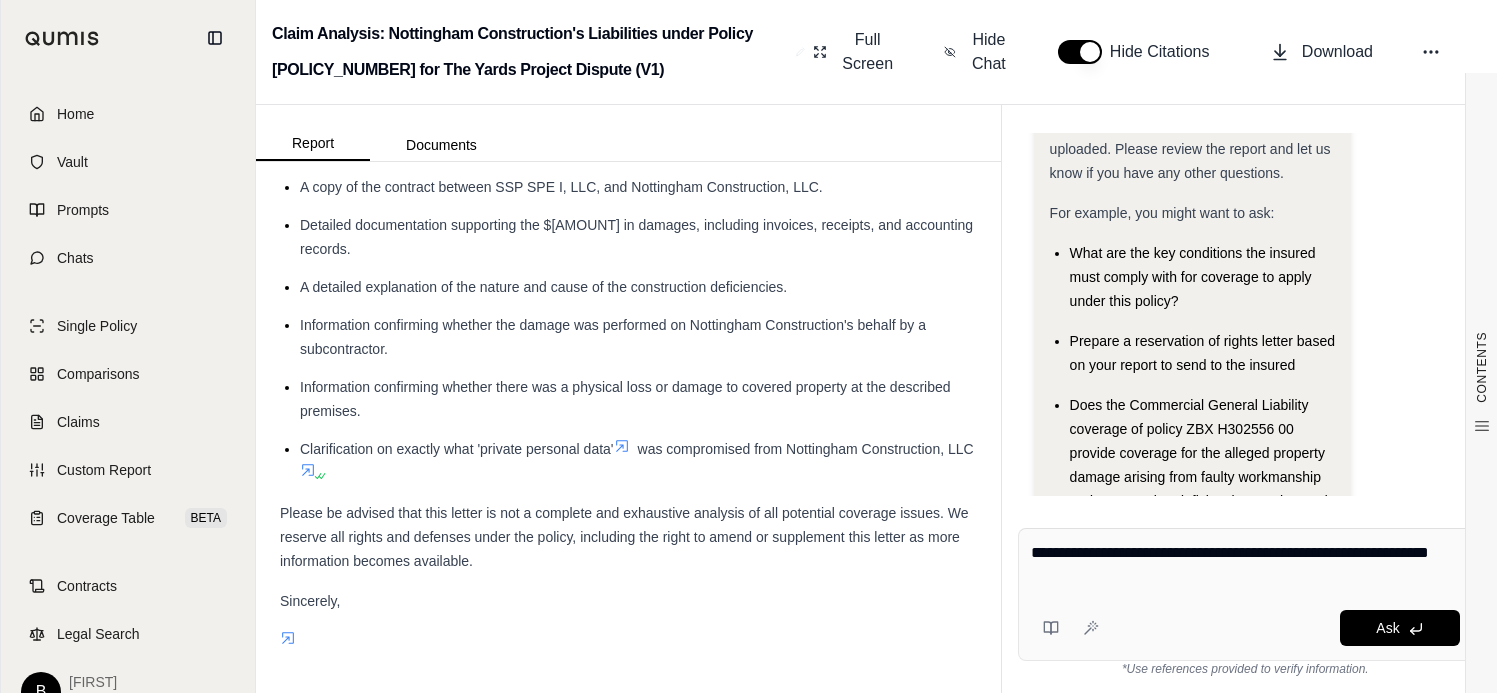 type on "**********" 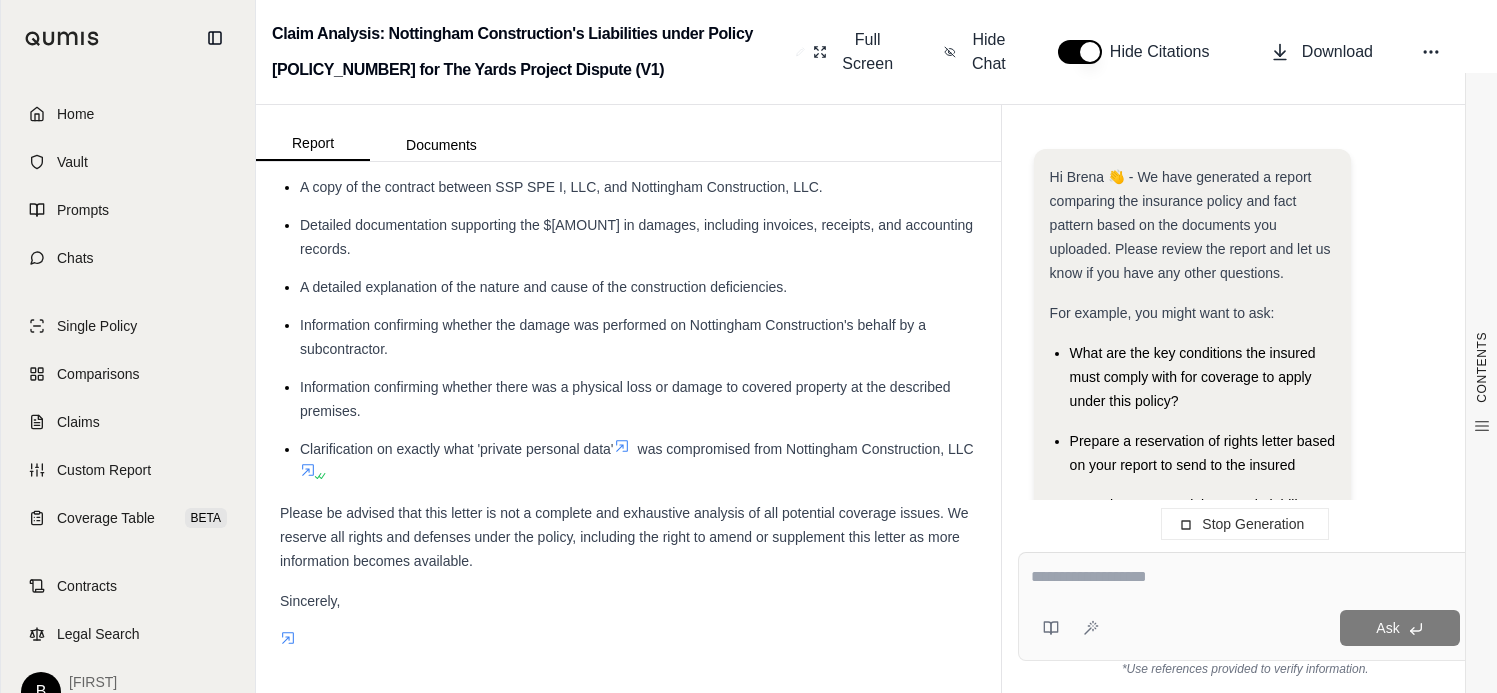 scroll, scrollTop: 0, scrollLeft: 0, axis: both 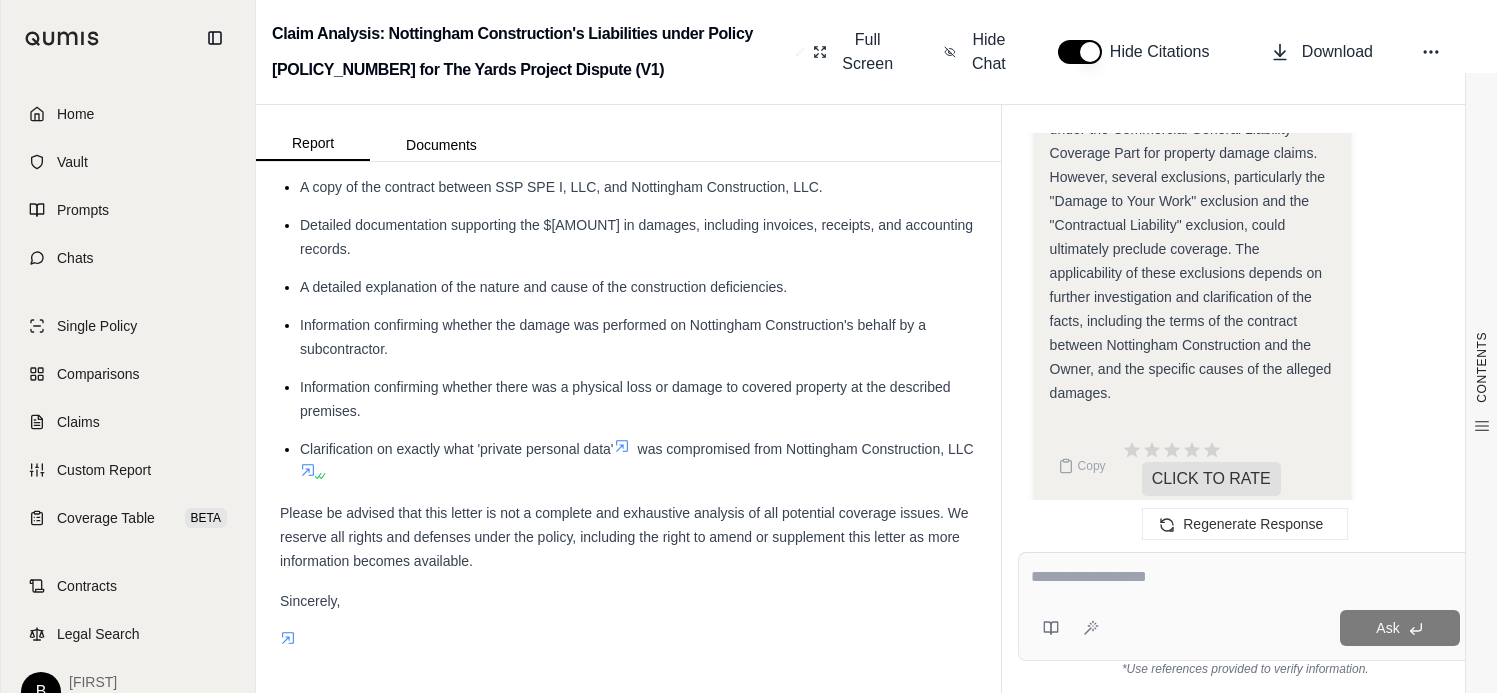 click at bounding box center (1245, 577) 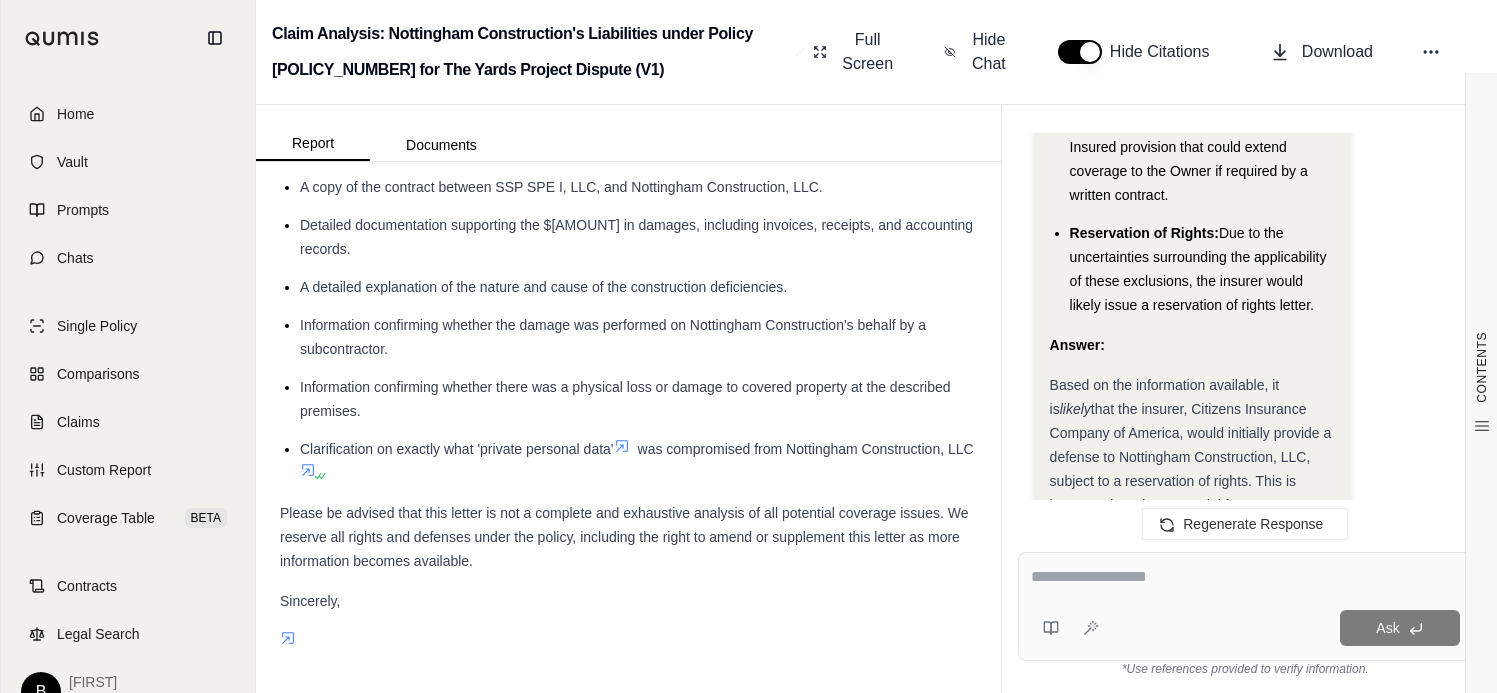 scroll, scrollTop: 5170, scrollLeft: 0, axis: vertical 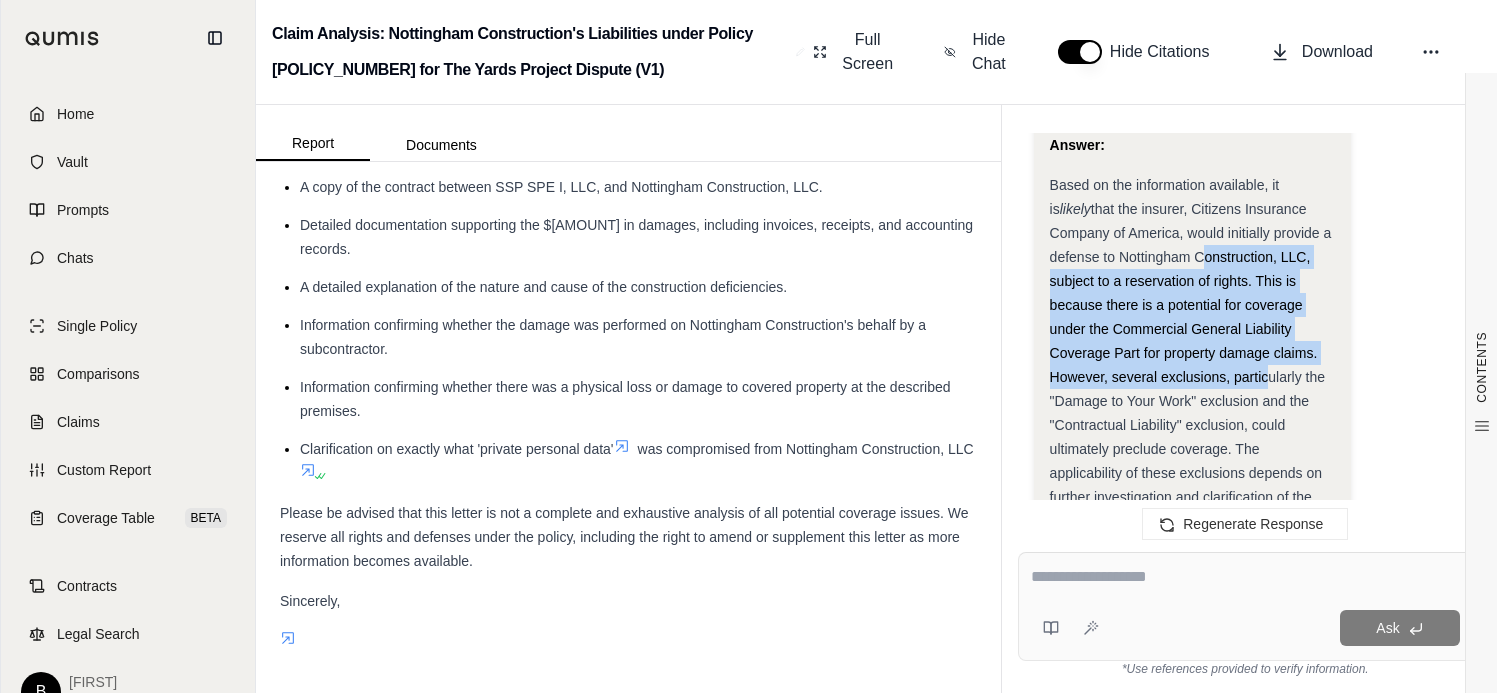 drag, startPoint x: 1141, startPoint y: 268, endPoint x: 1155, endPoint y: 383, distance: 115.84904 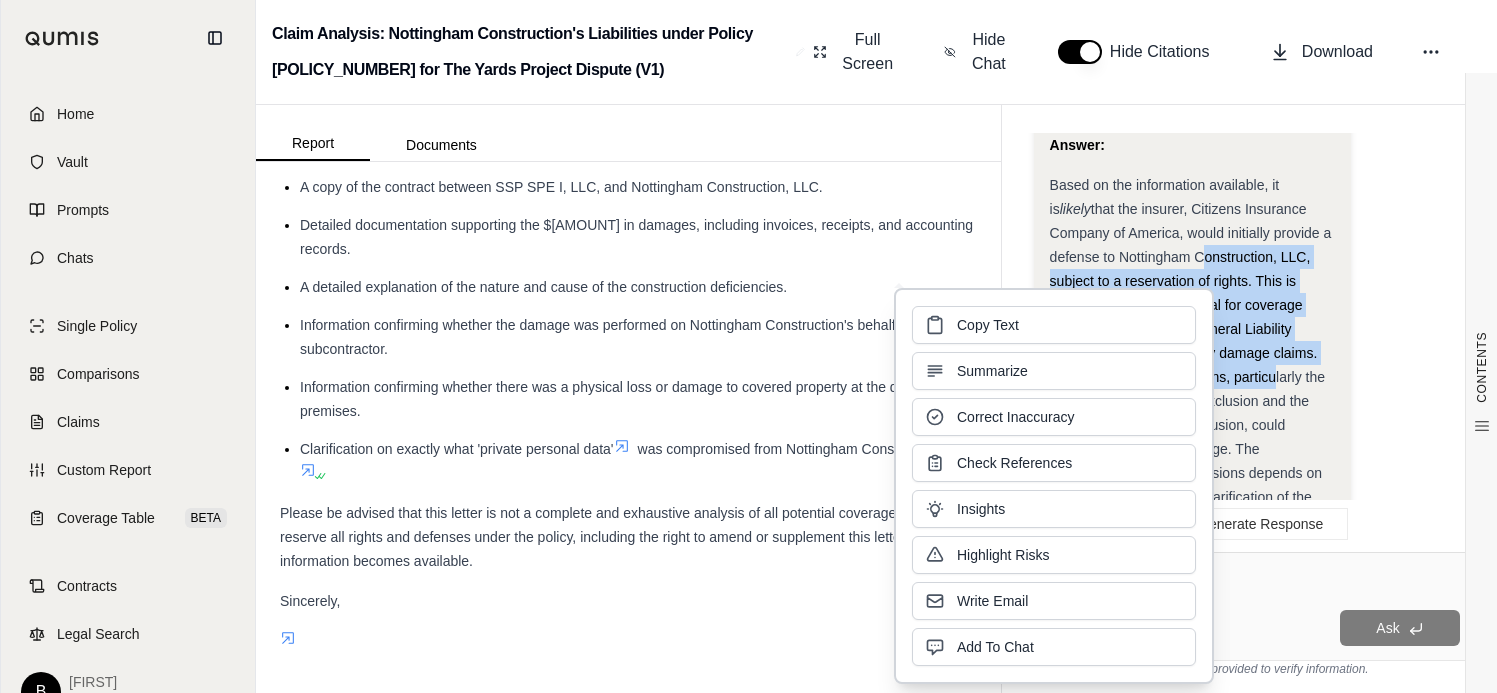click on "Copy Text Summarize Correct Inaccuracy Check References Insights Highlight Risks Write Email Add To Chat" at bounding box center [1054, 486] 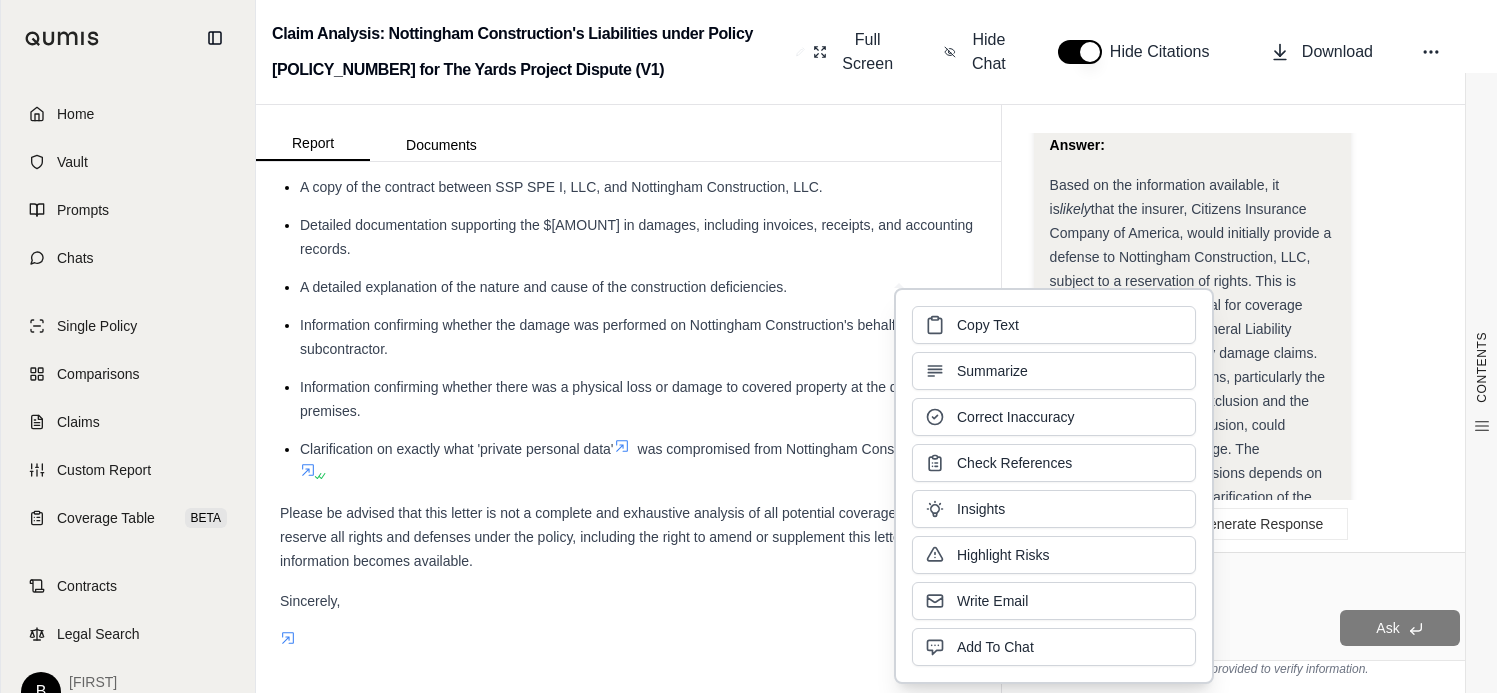 click on "that the insurer, Citizens Insurance Company of America, would initially provide a defense to Nottingham Construction, LLC, subject to a reservation of rights. This is because there is a potential for coverage under the Commercial General Liability Coverage Part for property damage claims. However, several exclusions, particularly the "Damage to Your Work" exclusion and the "Contractual Liability" exclusion, could ultimately preclude coverage. The applicability of these exclusions depends on further investigation and clarification of the facts, including the terms of the contract between Nottingham Construction and the Owner, and the specific causes of the alleged damages." at bounding box center (1191, 401) 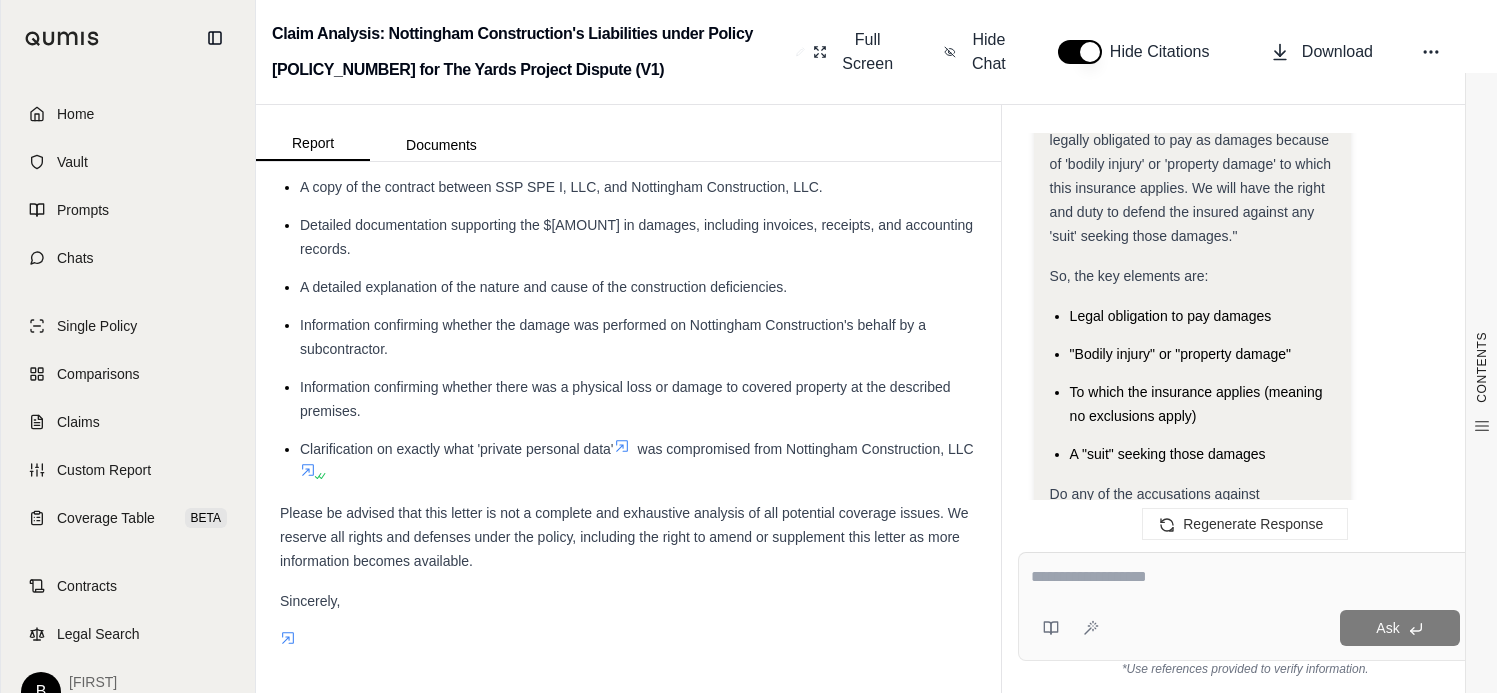 scroll, scrollTop: 2570, scrollLeft: 0, axis: vertical 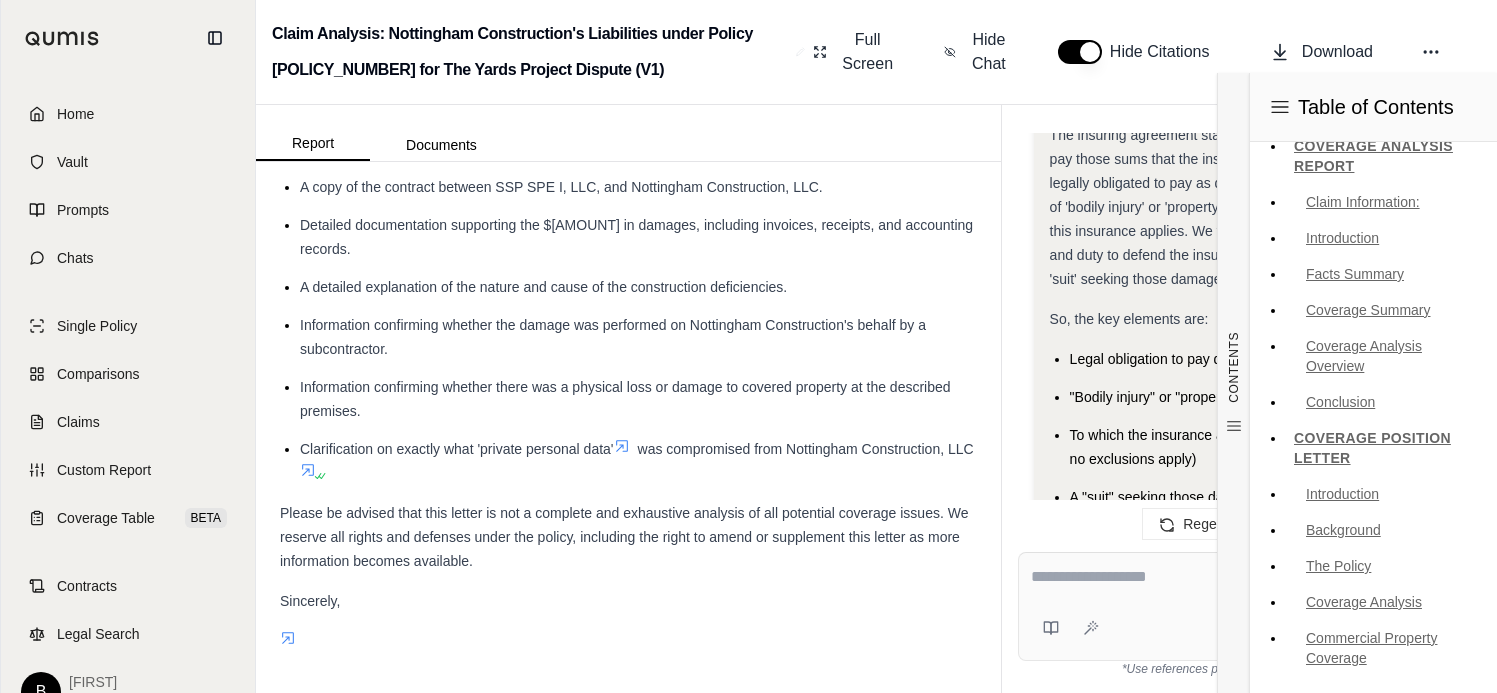 click on "So, the key elements are:" at bounding box center [1129, 319] 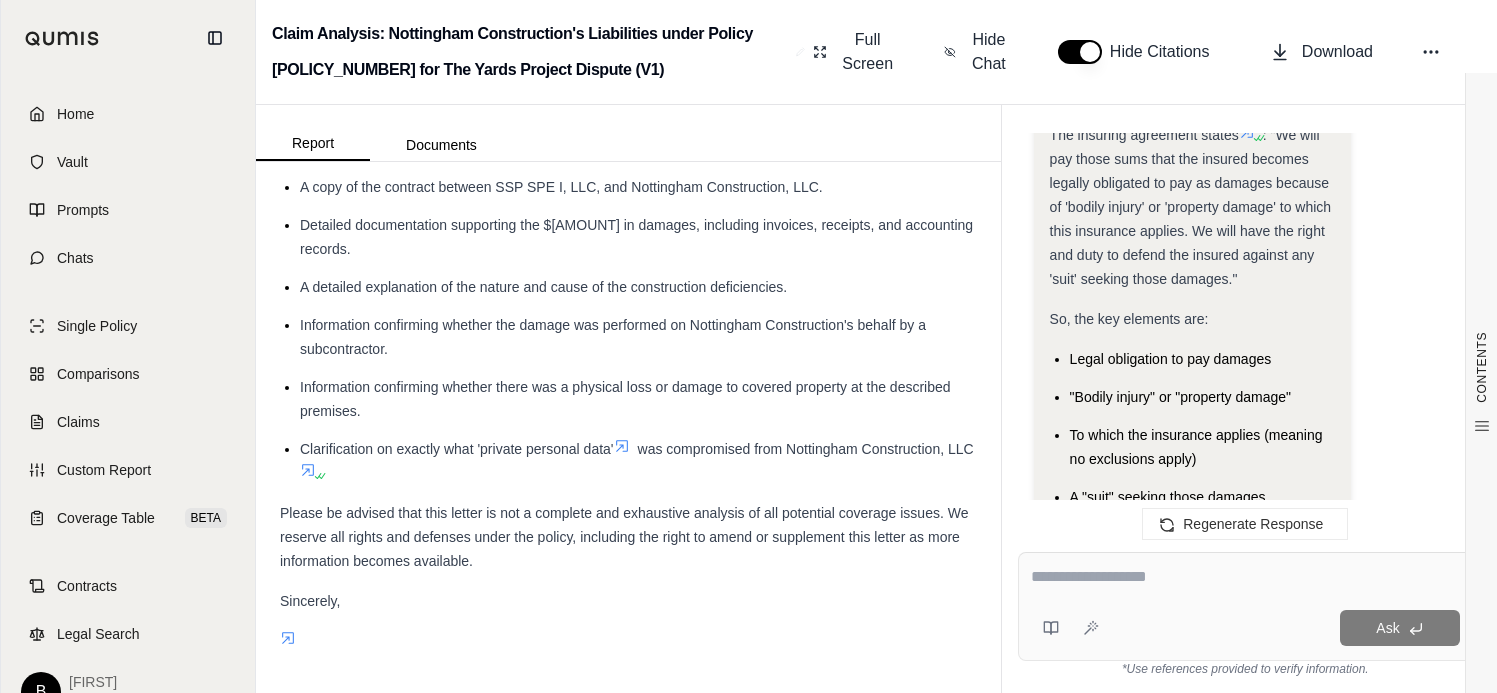 click on "Analysis:
Okay, let's analyze whether the [COMPANY] Insurance policy ZBX H302556 00 would provide a defense for the accusations against [COMPANY], LLC, as detailed in the demand letter from BC Davenport.
First, I need to identify the core accusations against [COMPANY]. Then, I'll examine the policy, focusing on the Commercial General Liability (CGL) coverage, to see if any of the accusations could trigger the insurer's duty to defend. I'll pay close attention to the insuring agreement and any relevant exclusions.
Here's my plan:
List the accusations against [COMPANY] from the demand letter.
Identify the CGL insuring agreement and its key components.
Analyze whether any of the accusations could potentially fall within the CGL insuring agreement.
Examine relevant CGL exclusions that might preclude coverage, specifically focusing on exclusions related to contractual liability, damage to the insured's work, and professional services.
:
.
.
." at bounding box center [1245, 875] 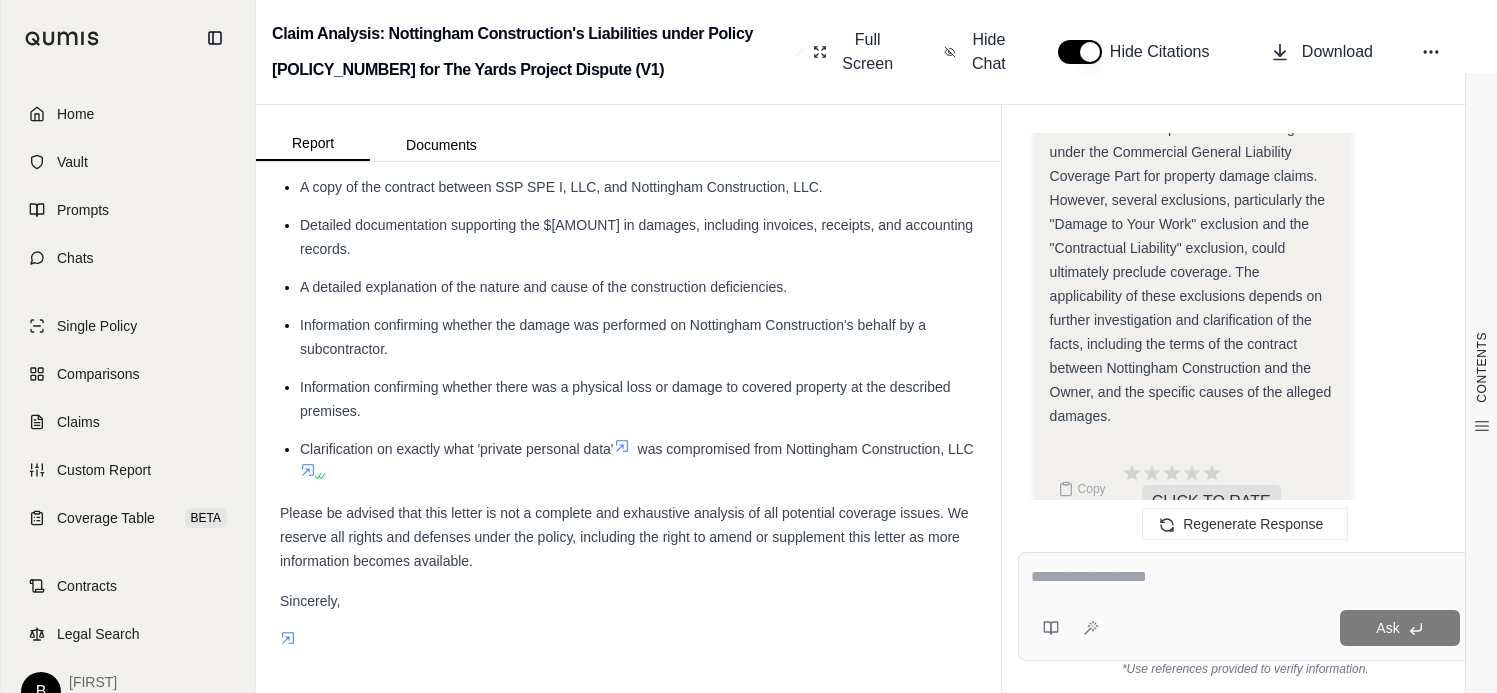 scroll, scrollTop: 5370, scrollLeft: 0, axis: vertical 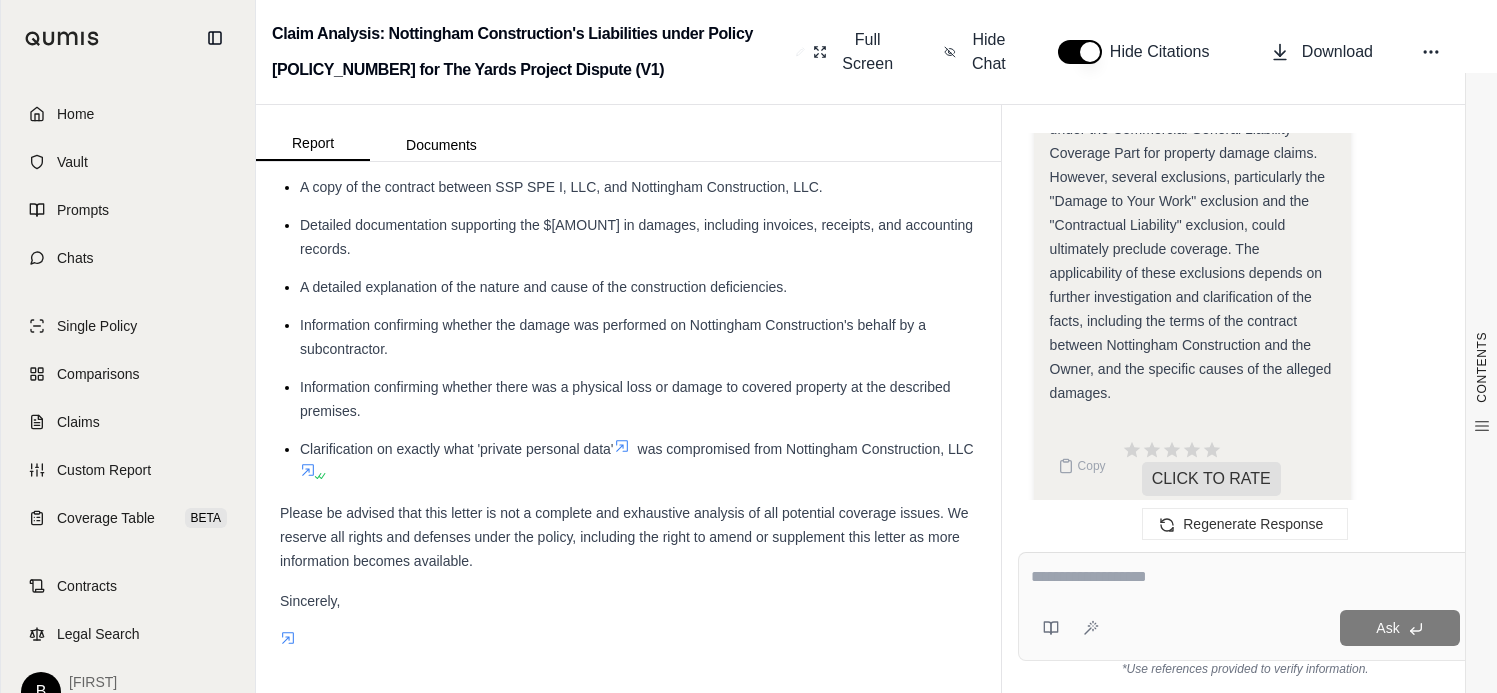 click on "Hi Brena 👋   - We have generated a report comparing the insurance policy and fact pattern based on the documents you uploaded. Please review the report and let us know if you have any other questions.
For example, you might want to ask:
What are the key conditions the insured must comply with for coverage to apply under this policy?
Prepare a reservation of rights letter based on your report to send to the insured
Does the Commercial General Liability coverage of policy ZBX H302556 00 provide coverage for the alleged property damage arising from faulty workmanship and construction deficiencies at 'The Yards Multi-Family' project?
Are the economic damages, such as lost revenue from lease-up delays and additional debt service costs, as outlined in the demand letter, recoverable under the Business Income or Extra Expense coverages of the Commercial Property section in policy ZBX H302556 00?
Would this policy provide defense for the accusations in the letter Analysis:" at bounding box center [1245, 326] 